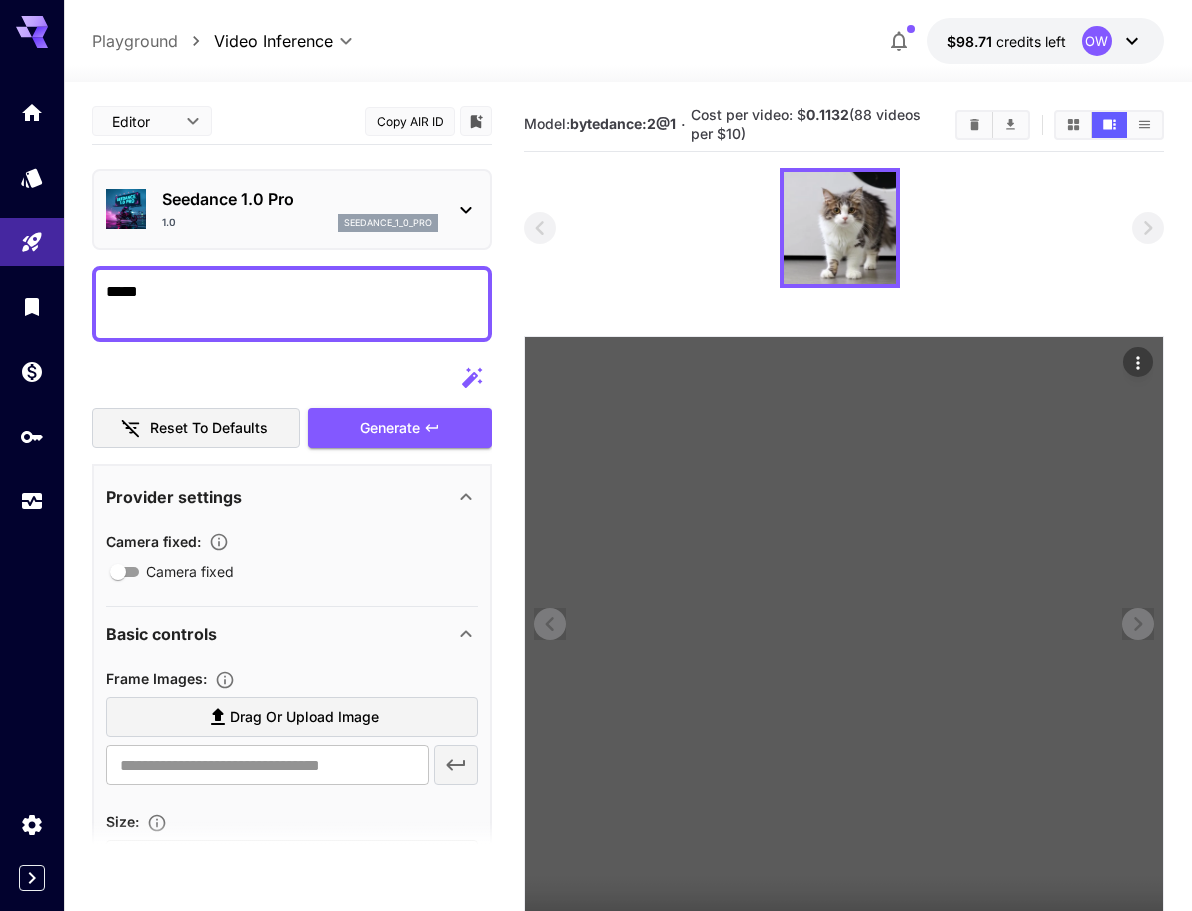 scroll, scrollTop: 158, scrollLeft: 0, axis: vertical 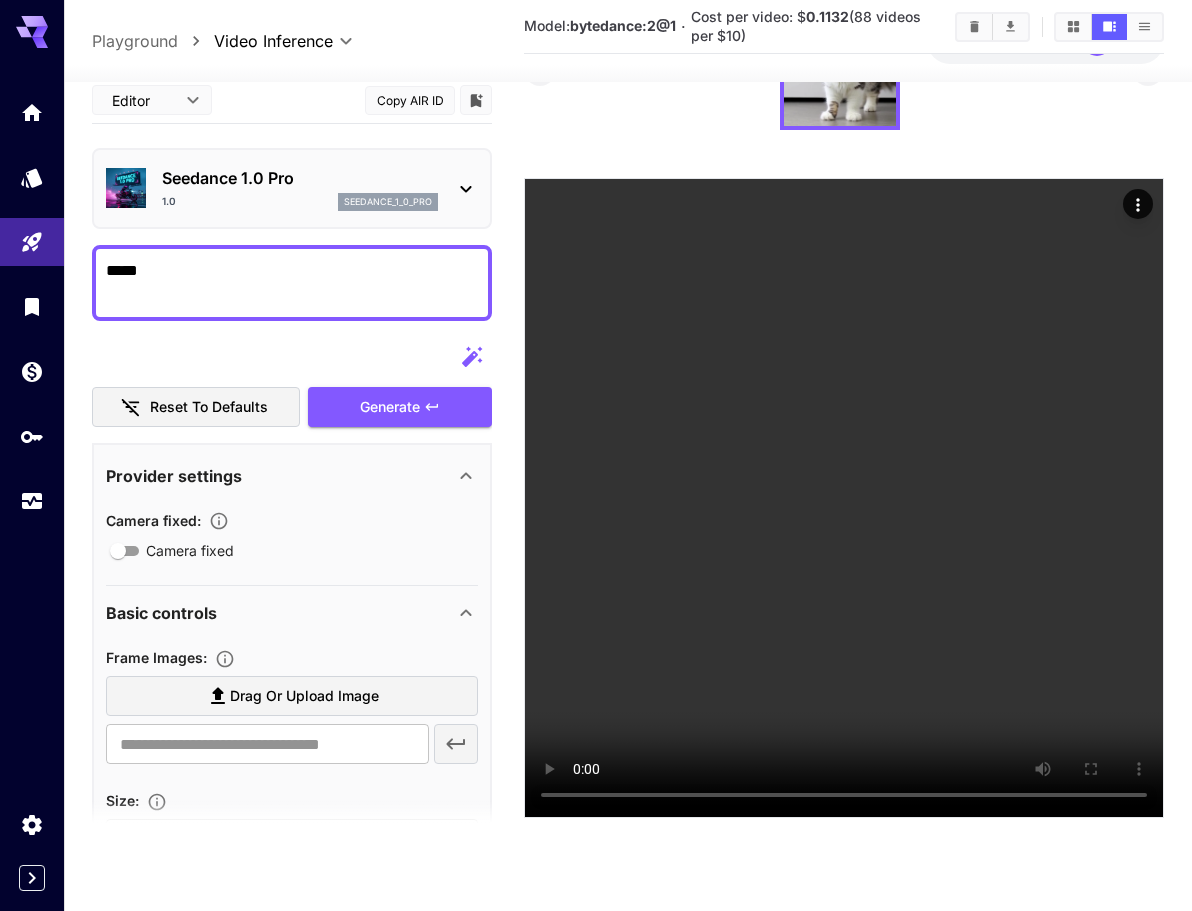 click 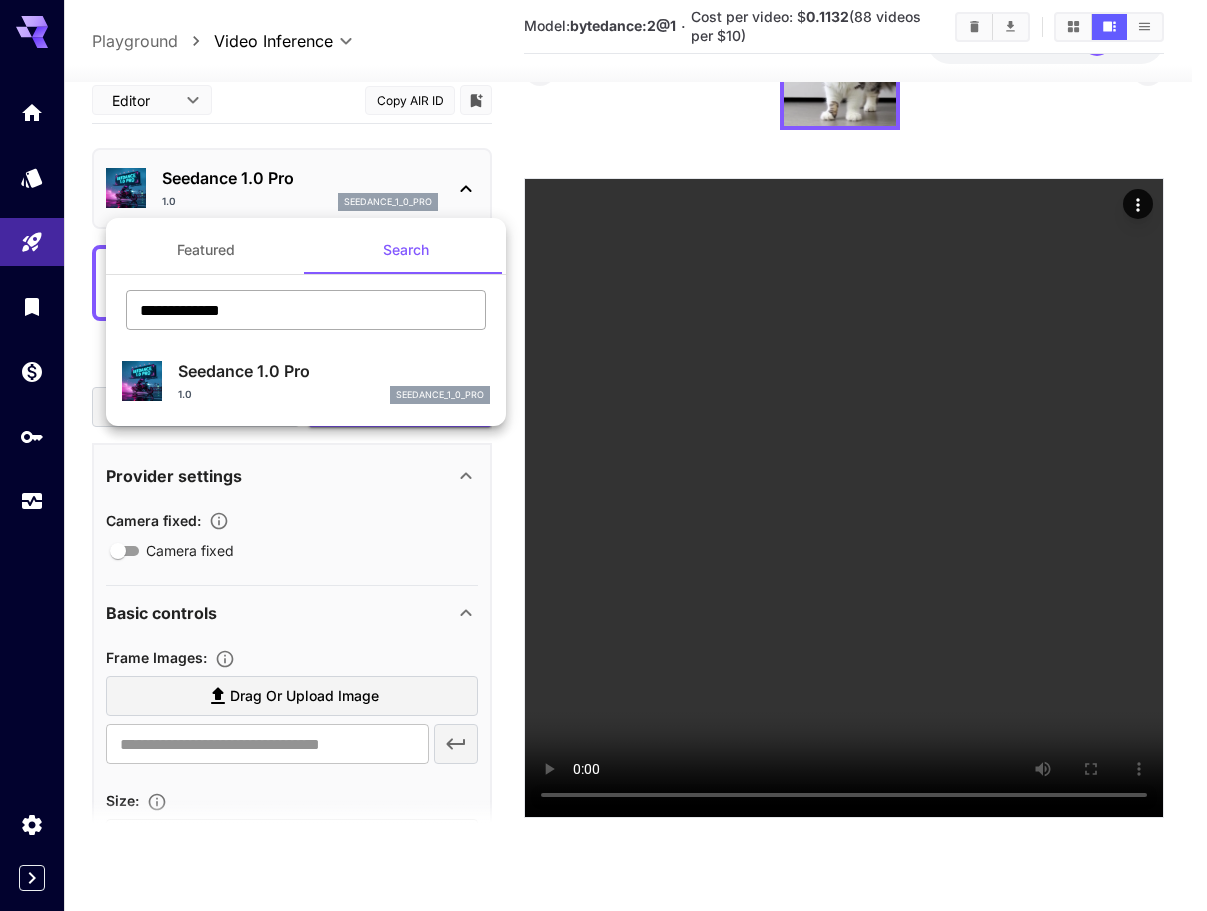 click on "**********" at bounding box center (306, 310) 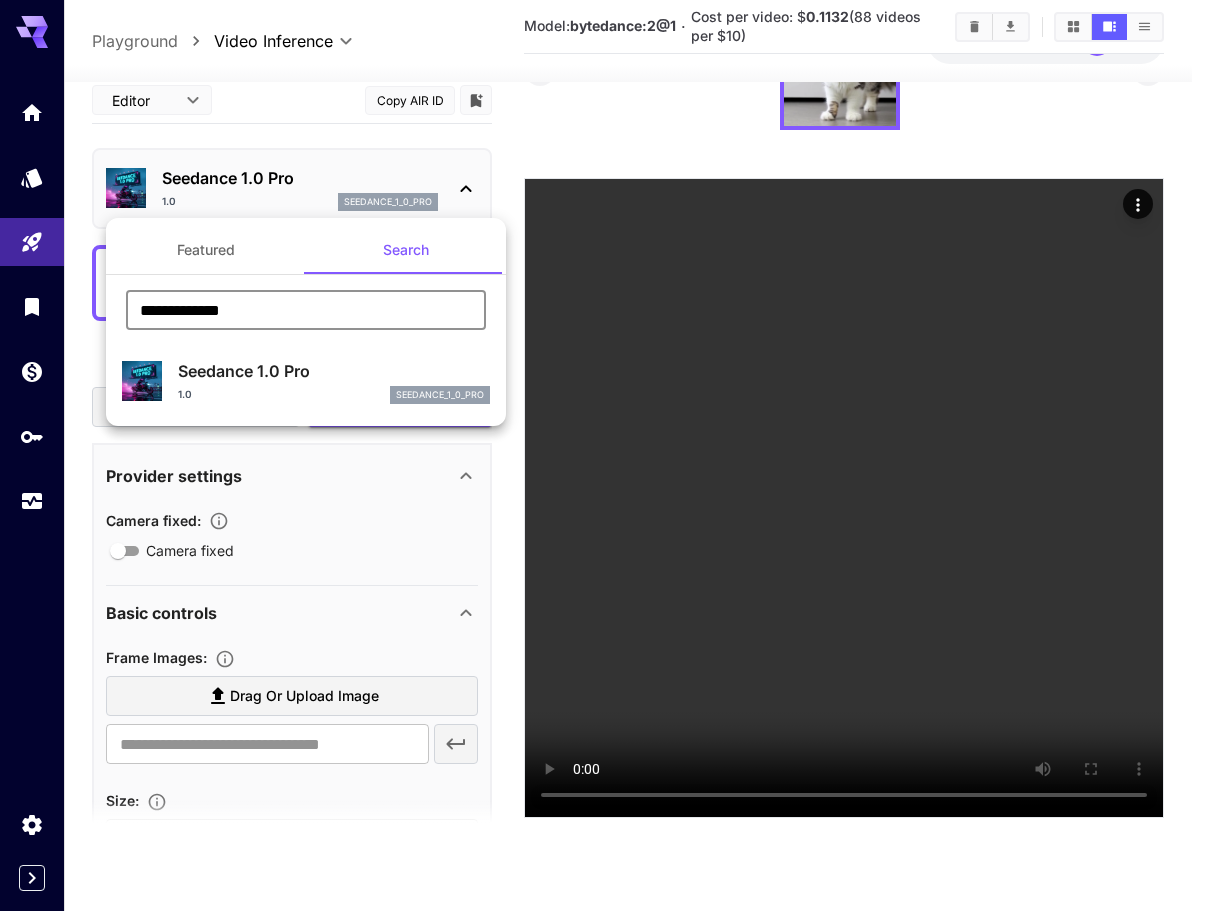 click at bounding box center (603, 455) 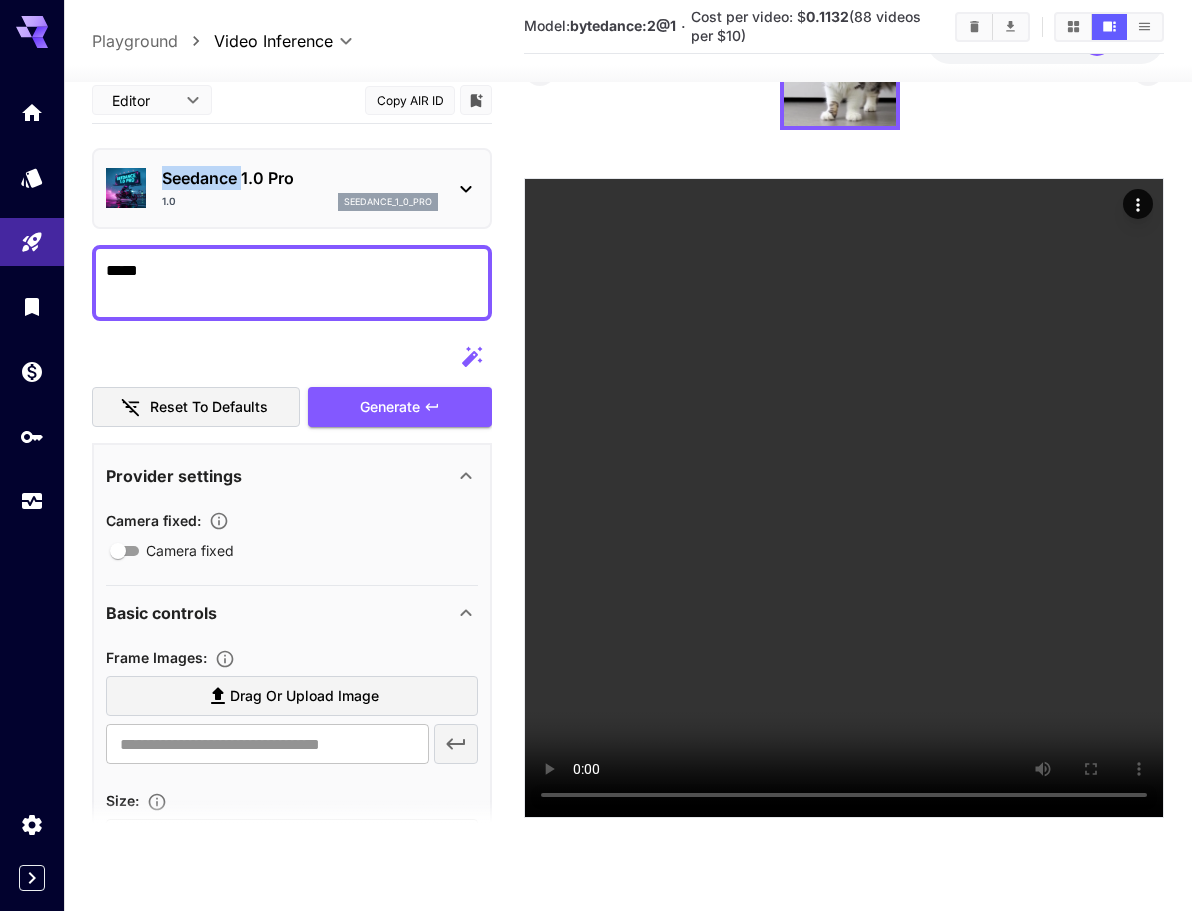 click on "Seedance 1.0 Pro" at bounding box center (300, 178) 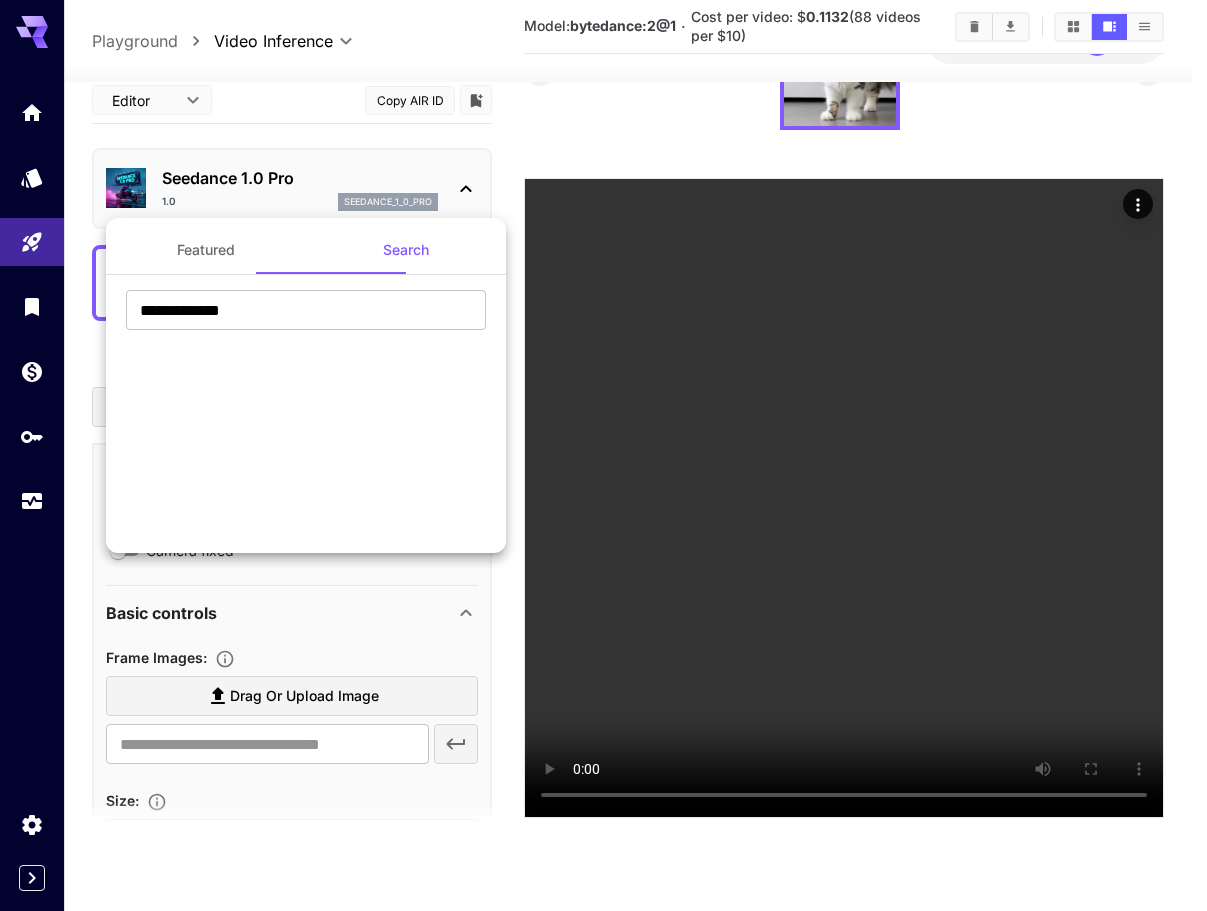 click at bounding box center [603, 455] 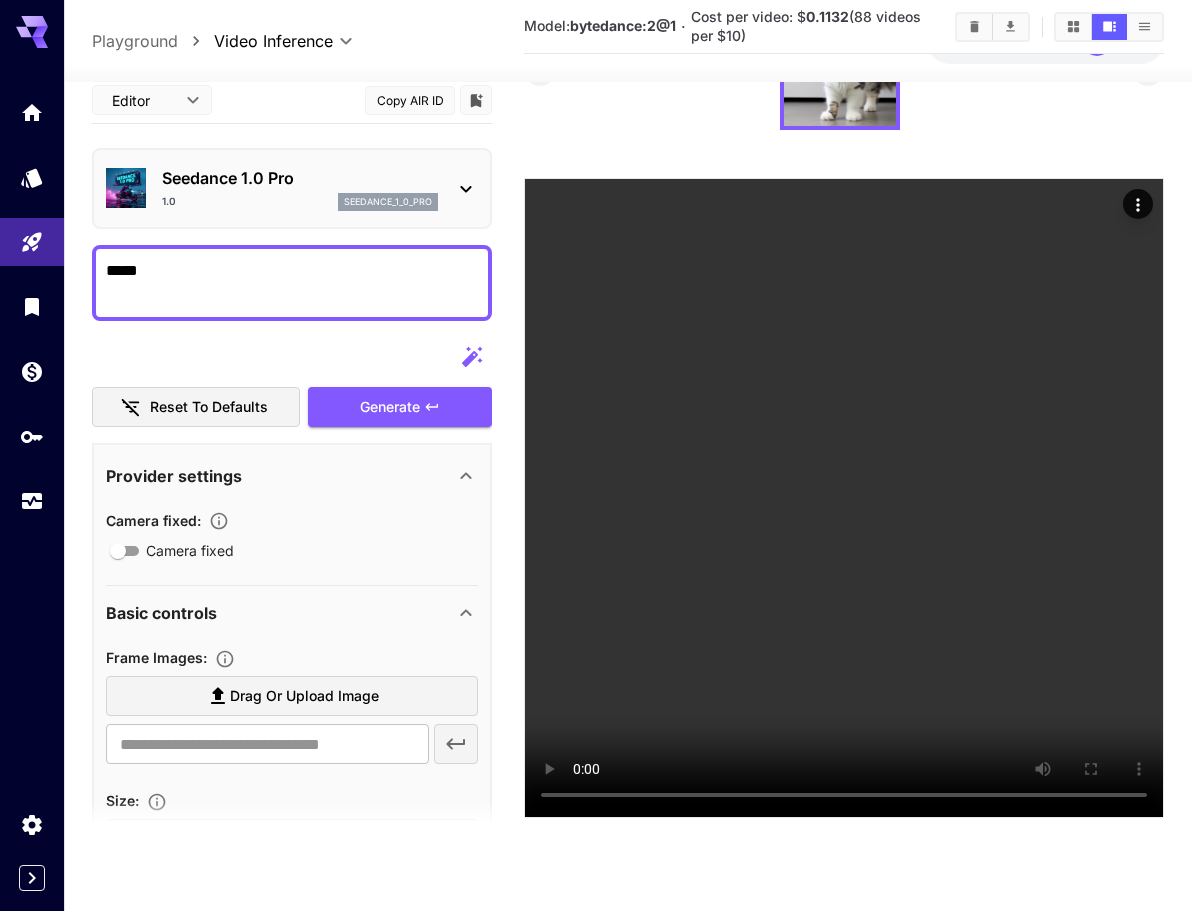 click on "Seedance 1.0 Pro" at bounding box center [300, 178] 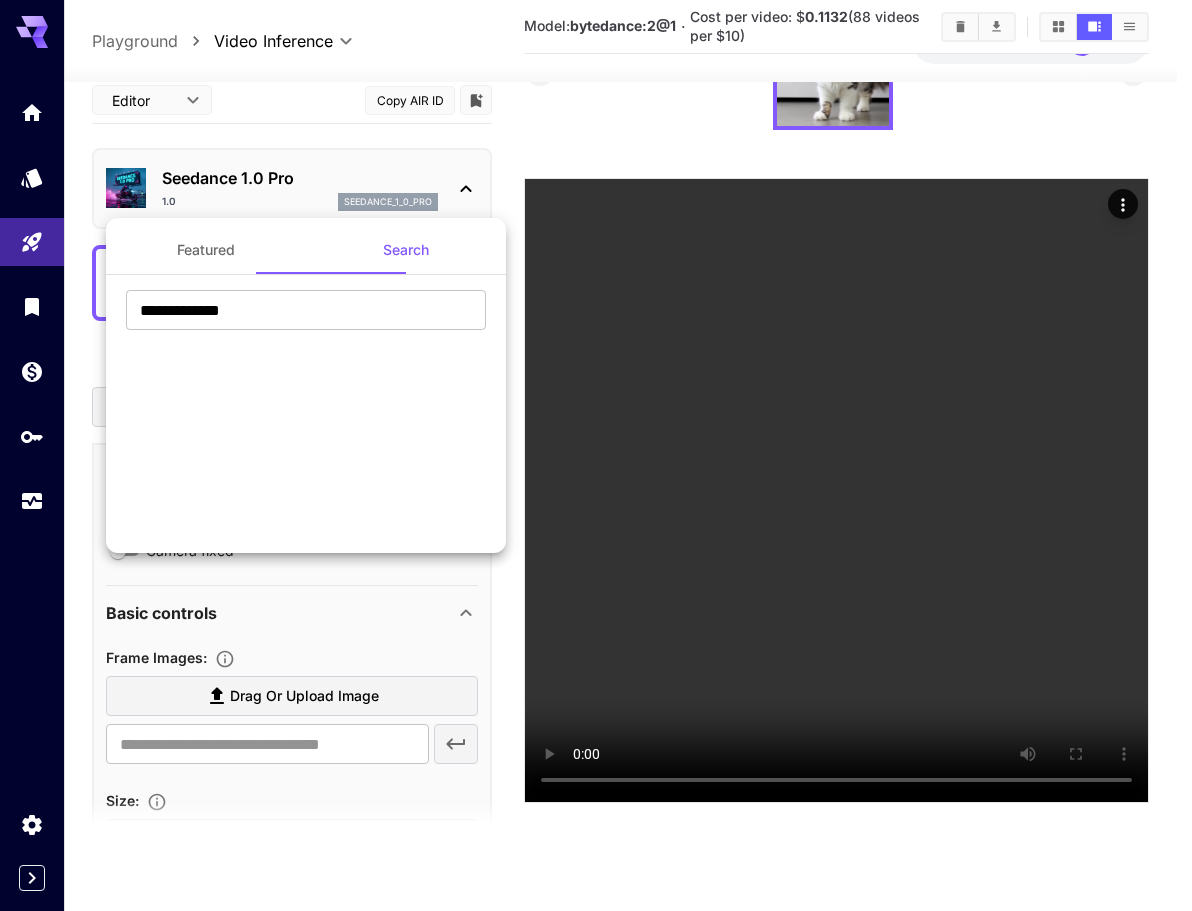 click at bounding box center [596, 455] 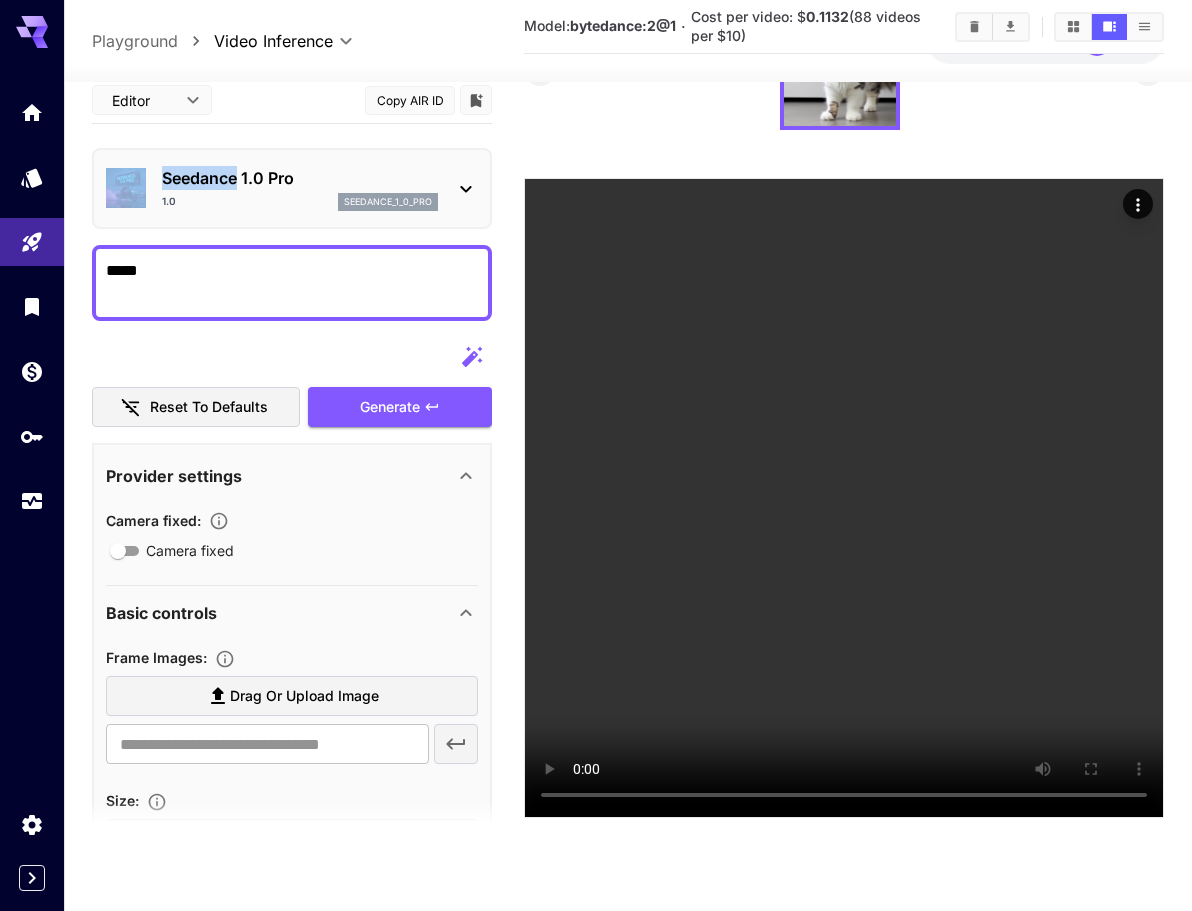 drag, startPoint x: 152, startPoint y: 174, endPoint x: 237, endPoint y: 179, distance: 85.146935 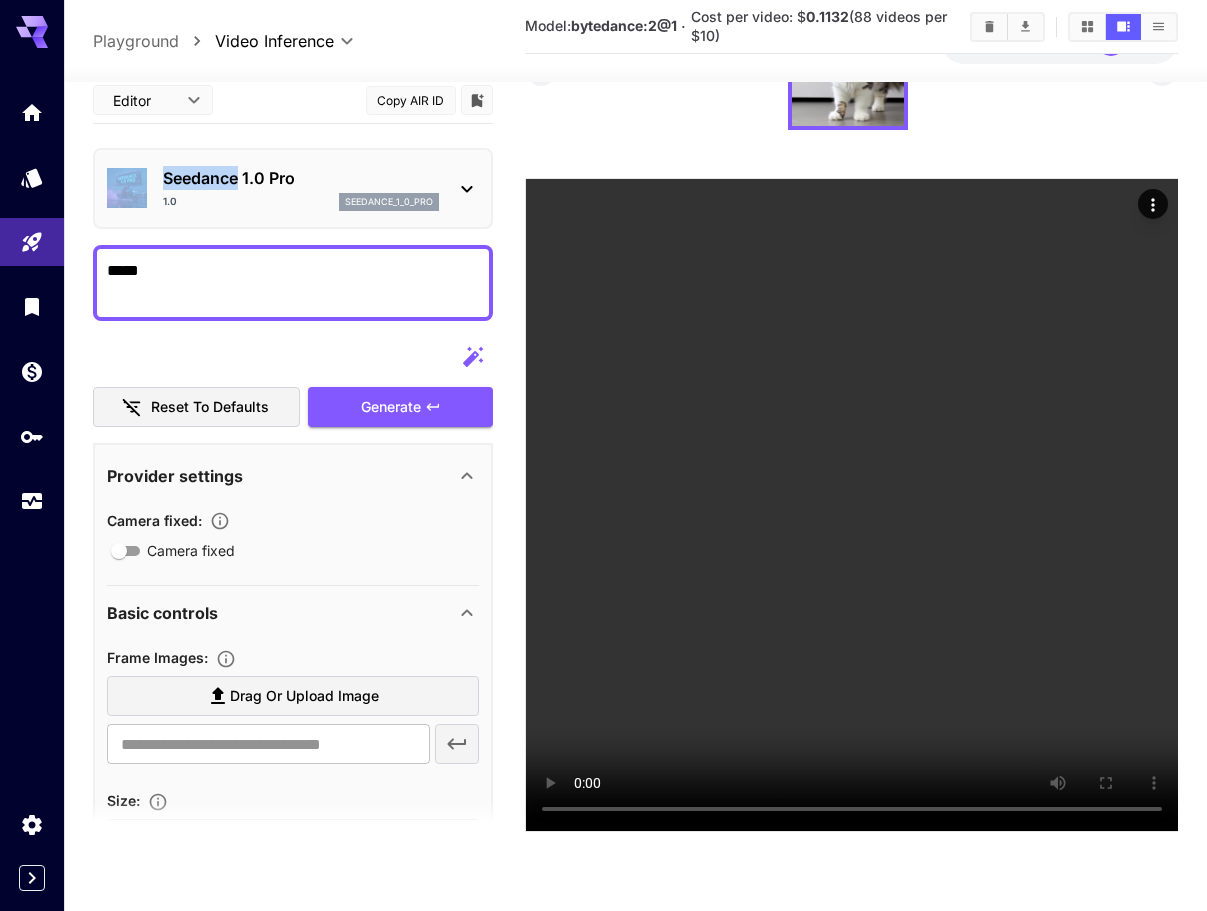 copy on "Seedance" 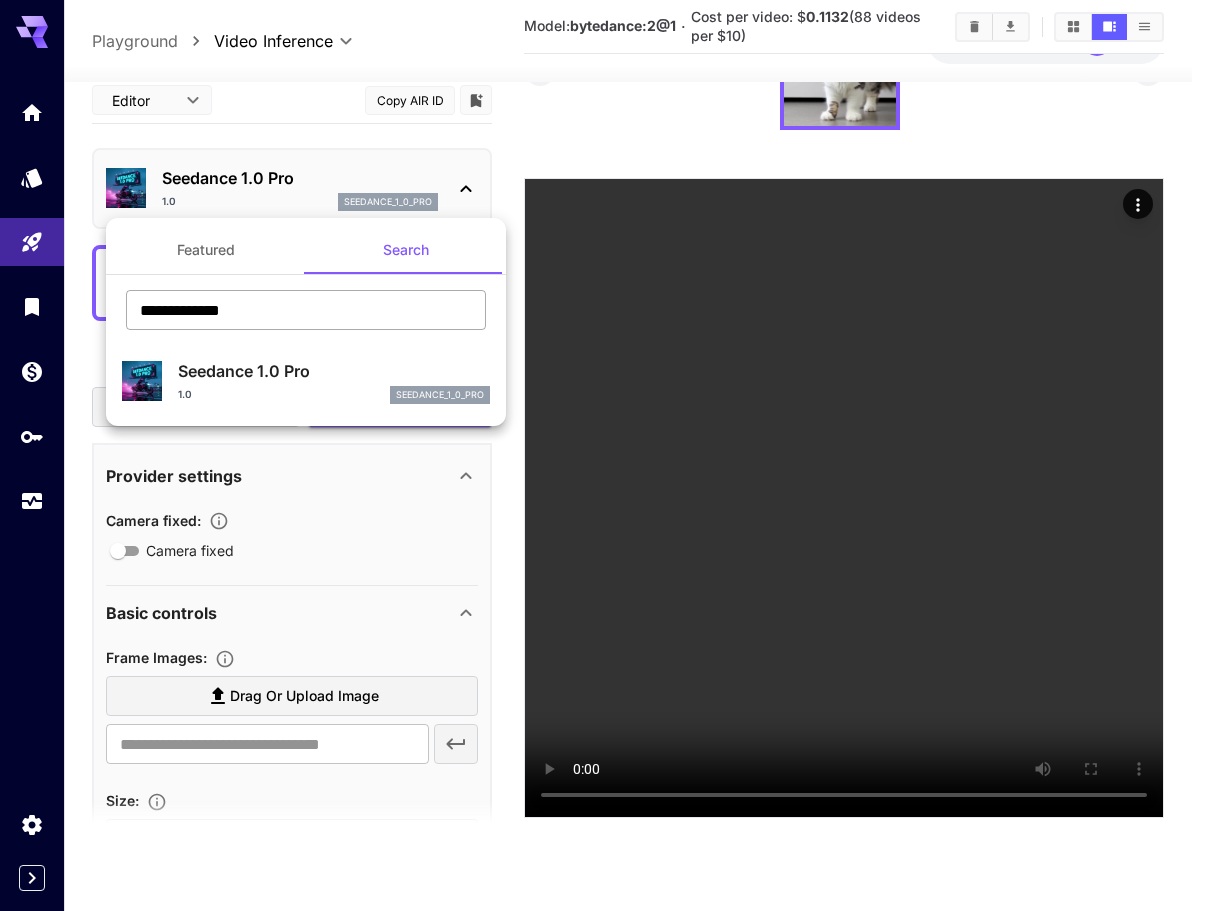 click on "**********" at bounding box center (306, 310) 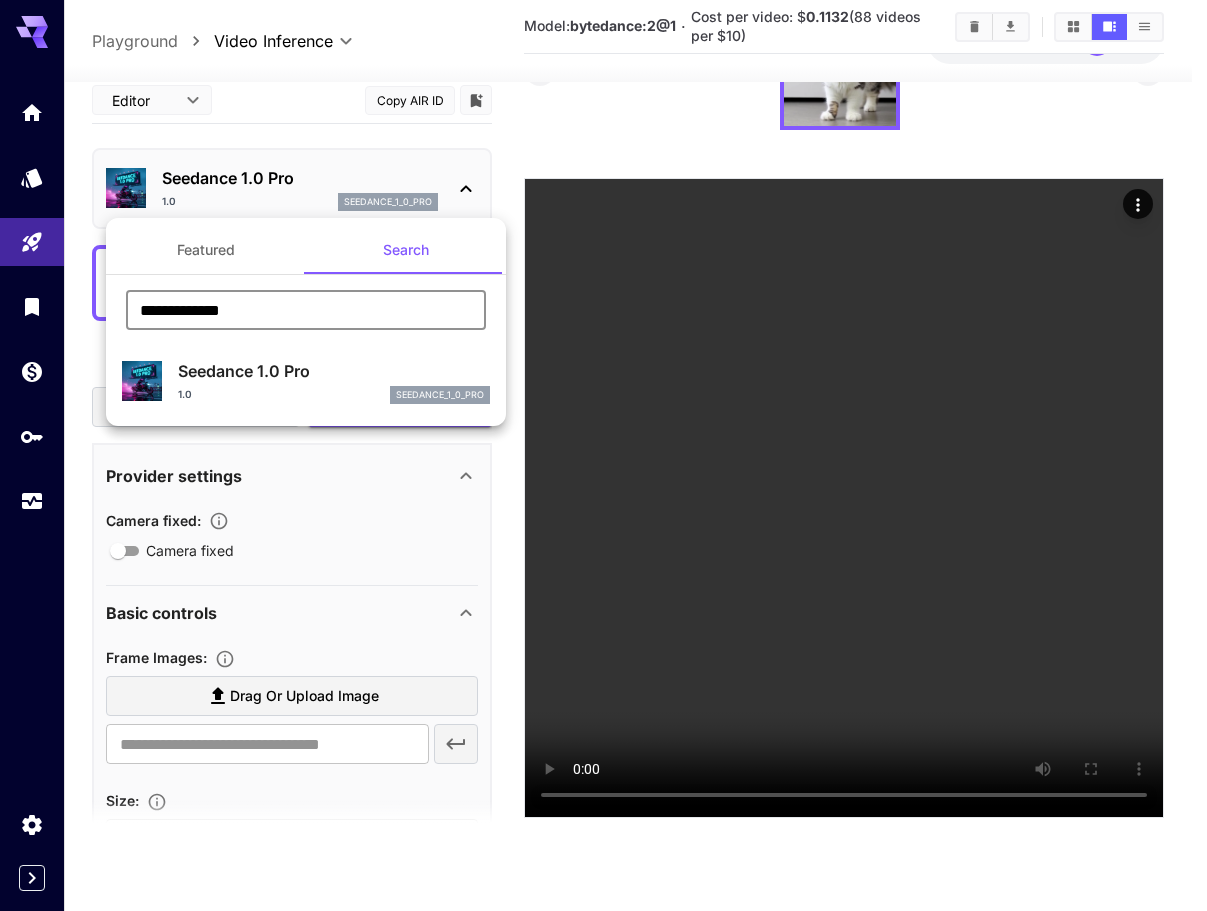 paste 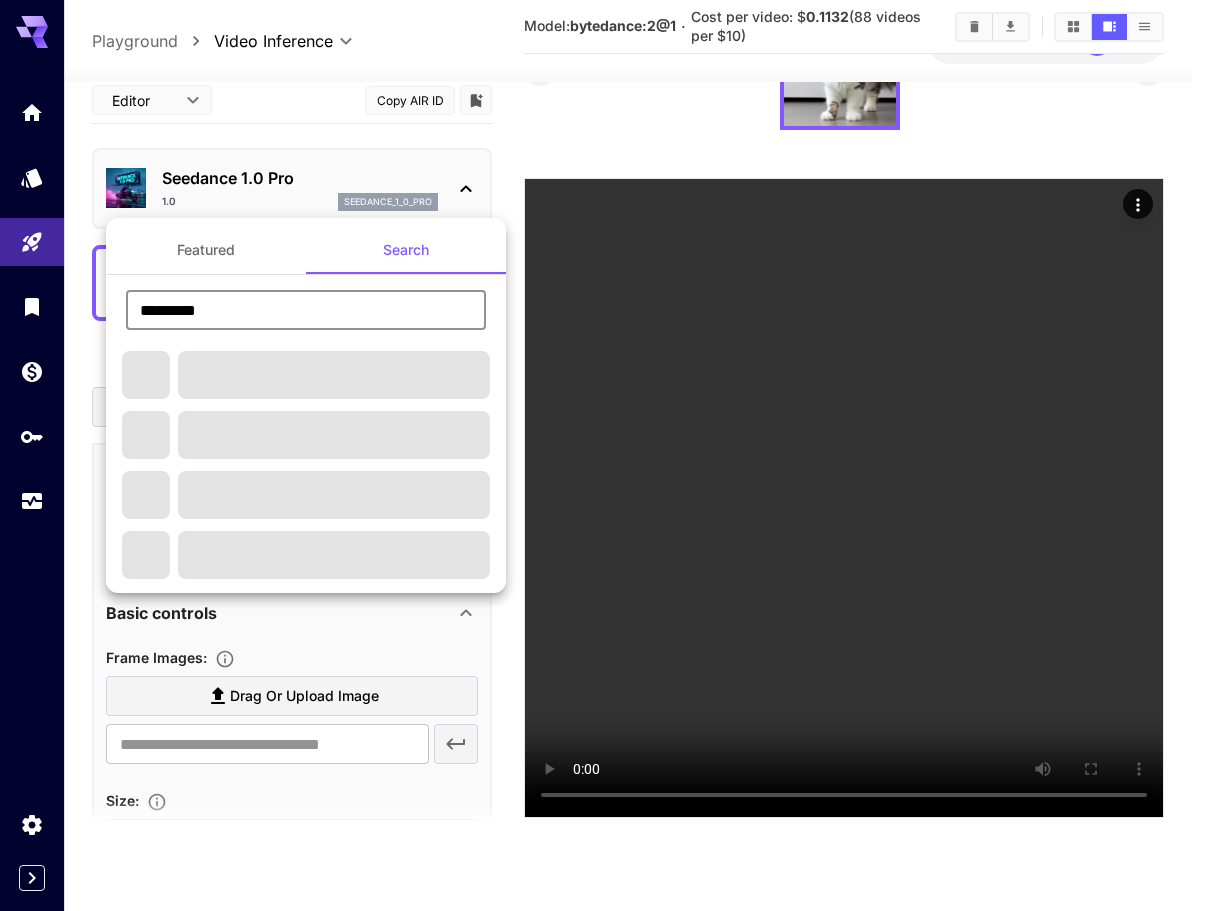 type on "********" 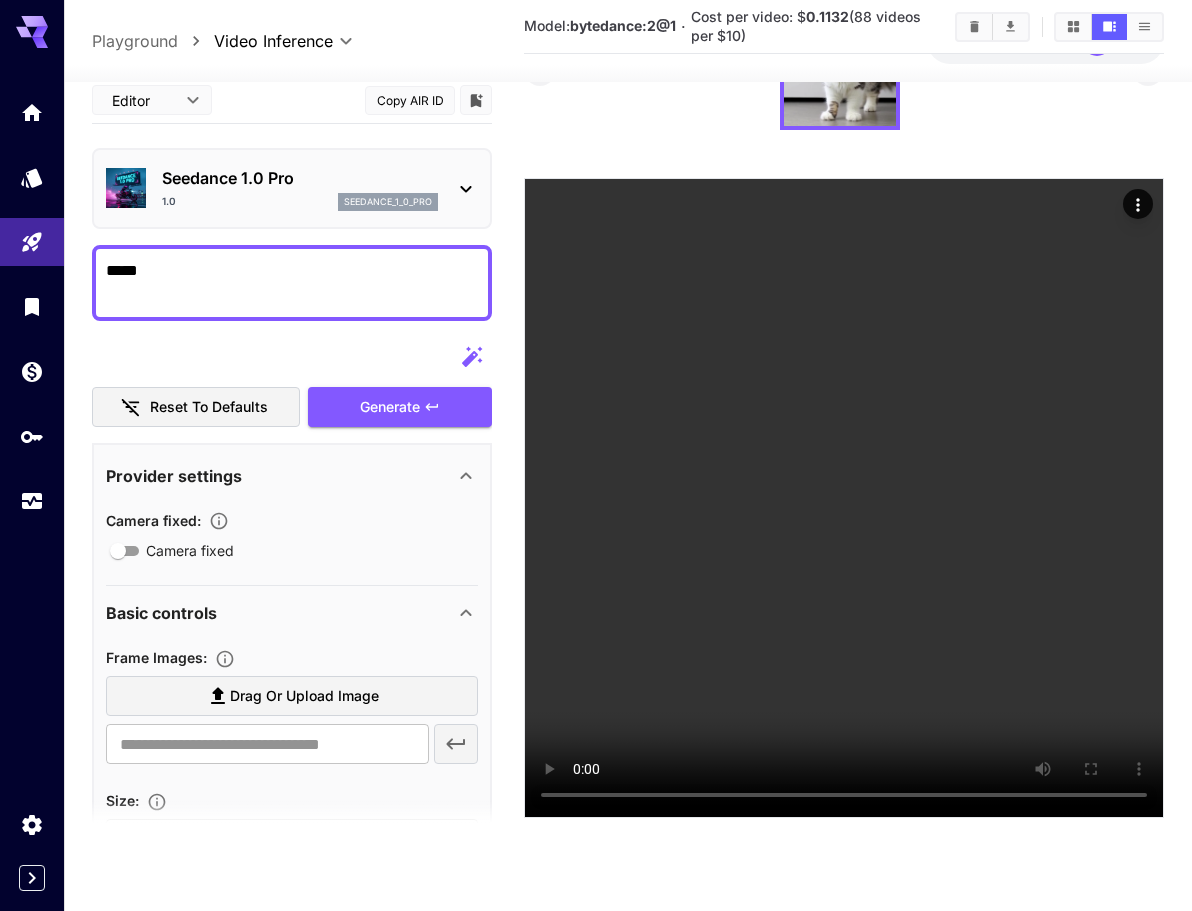 click on "Seedance 1.0 Pro" at bounding box center (300, 178) 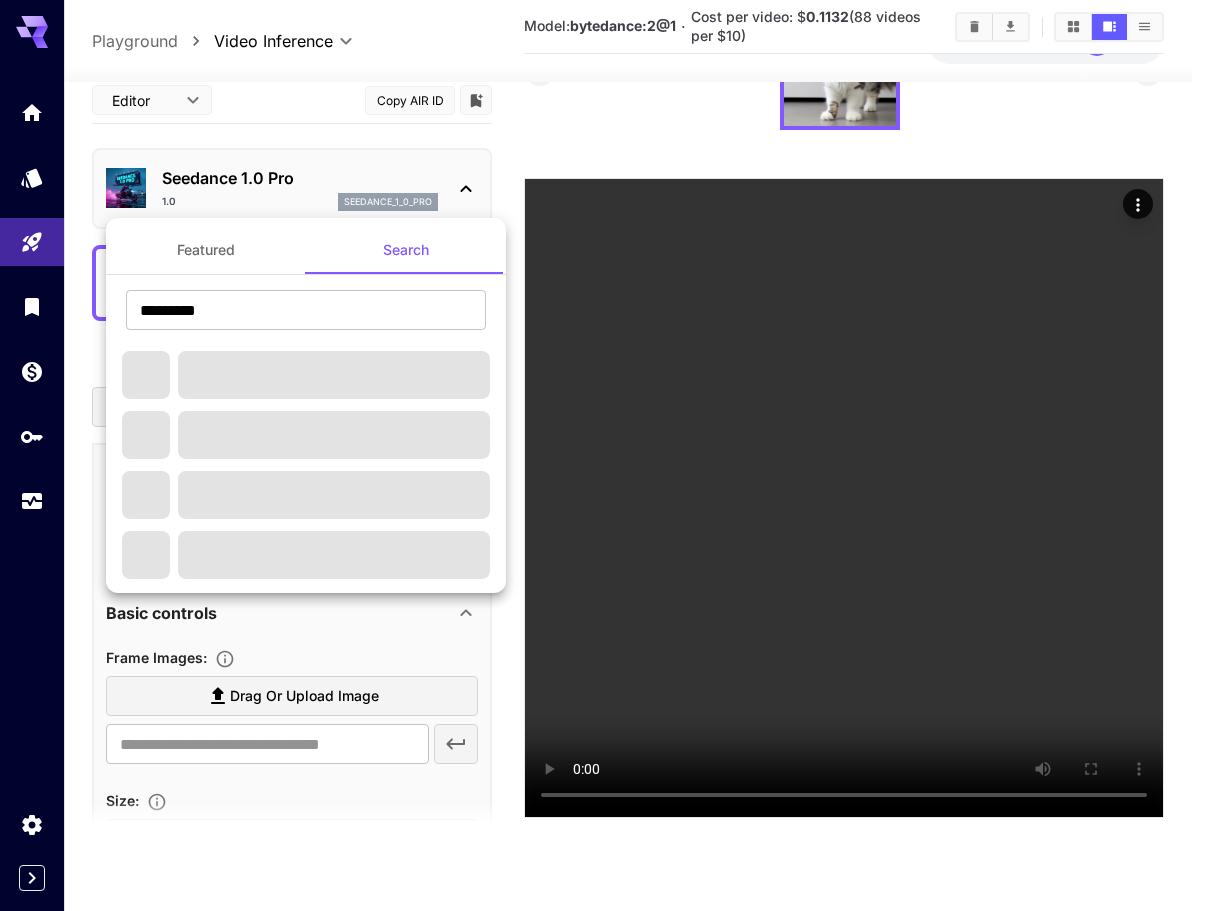 click on "Featured" at bounding box center [206, 250] 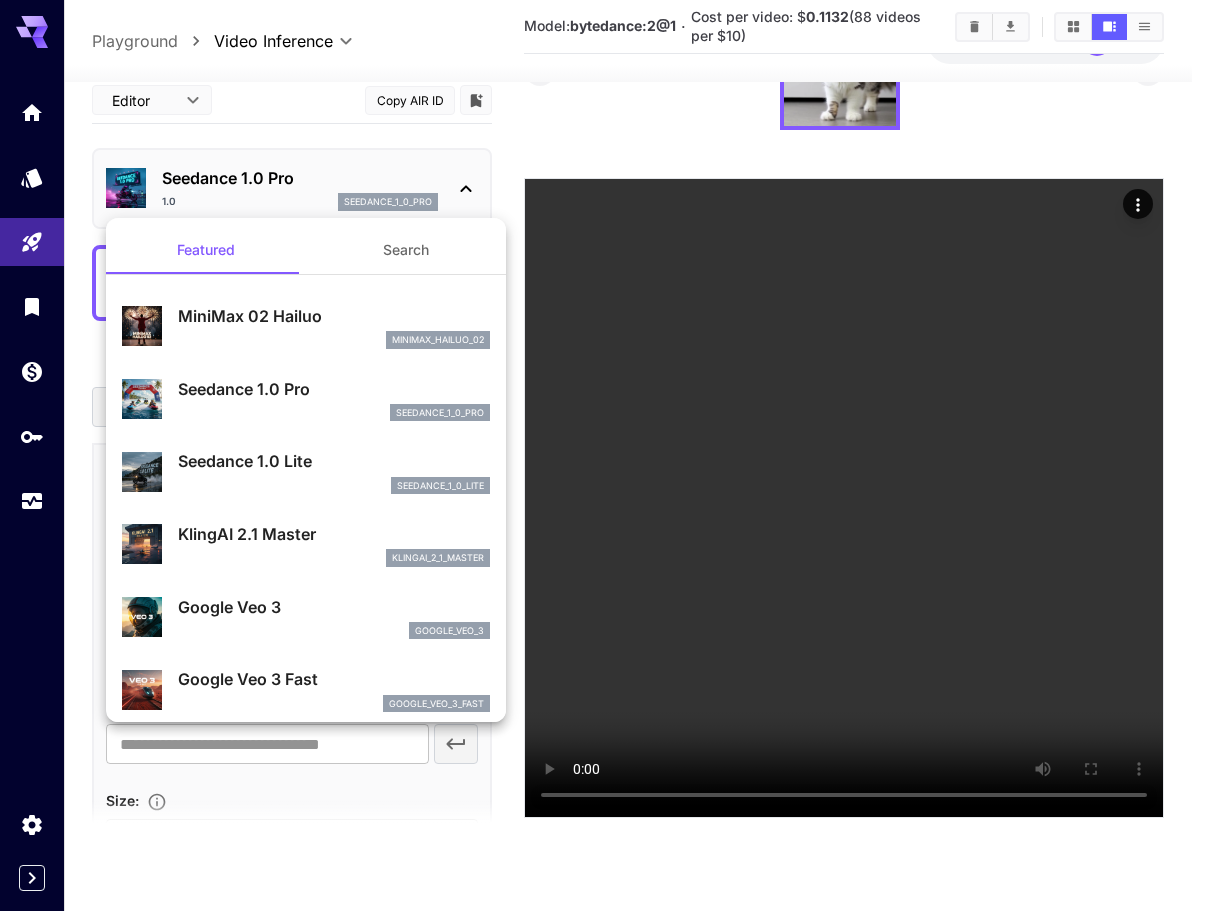 click on "Seedance 1.0 Lite seedance_1_0_lite" at bounding box center [306, 471] 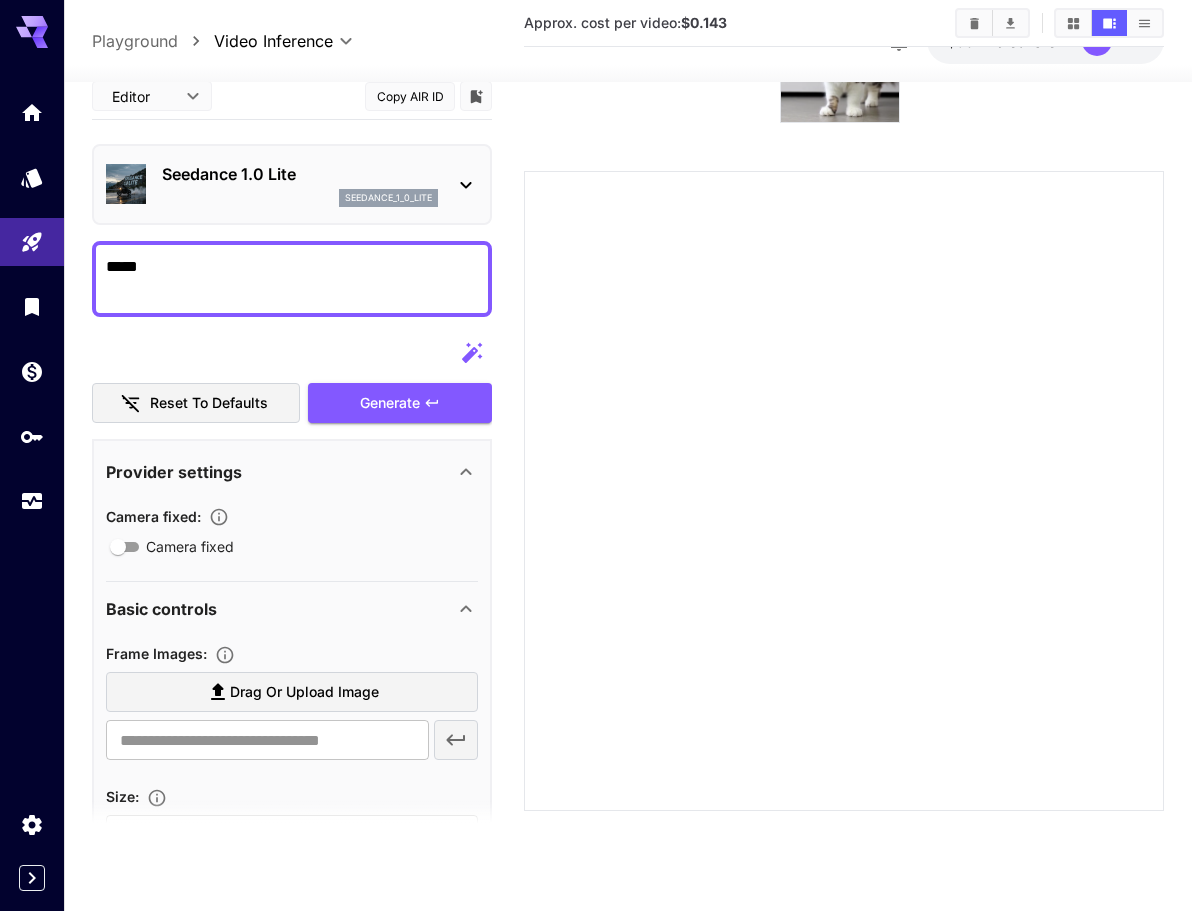 scroll, scrollTop: 0, scrollLeft: 0, axis: both 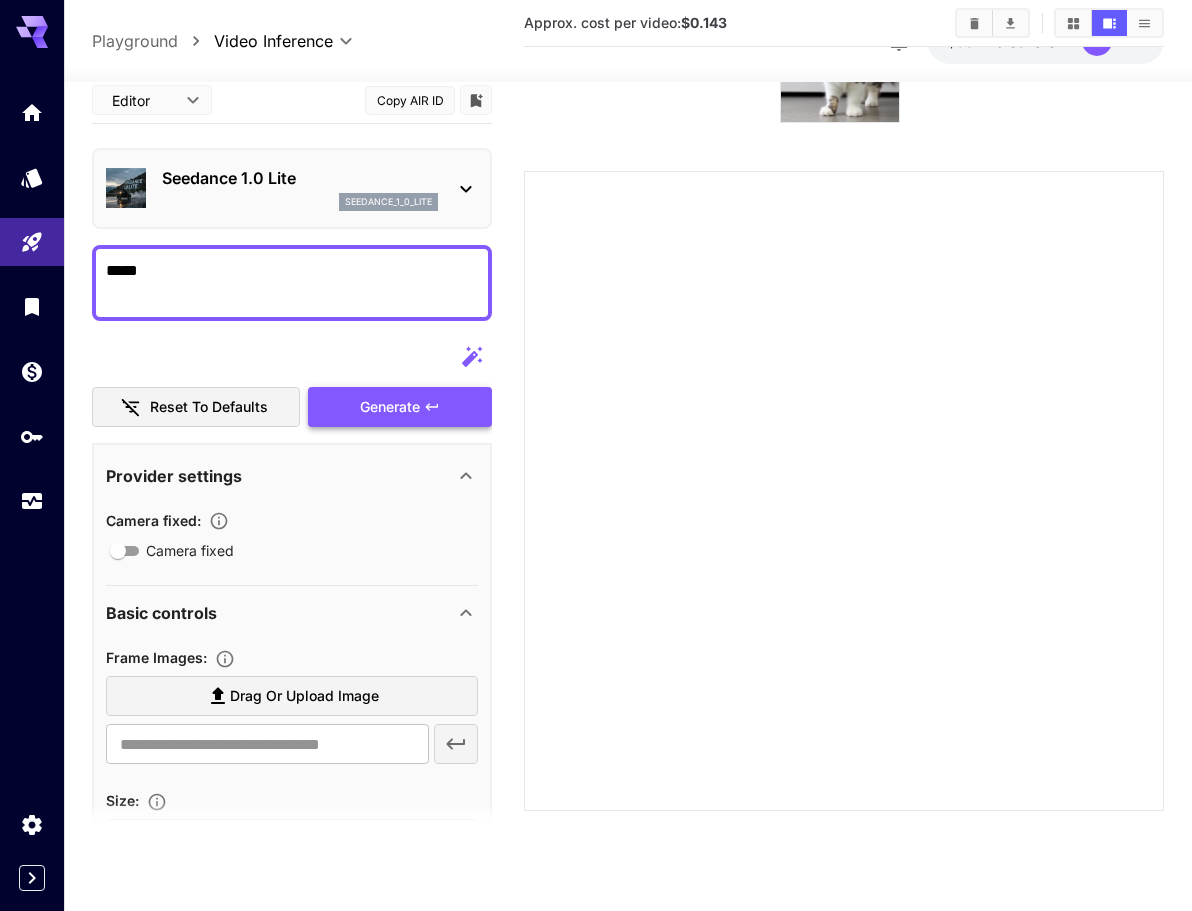 click on "Generate" at bounding box center (400, 406) 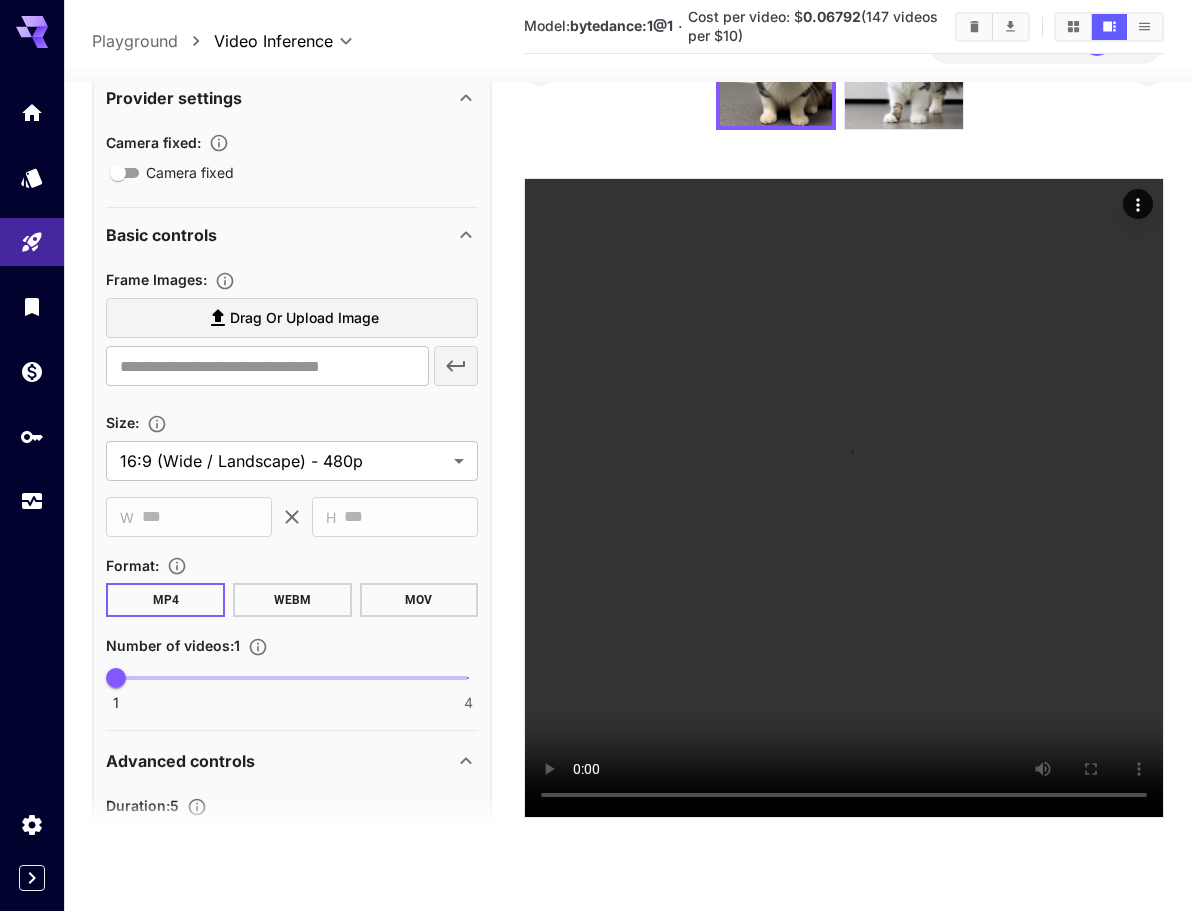 scroll, scrollTop: 400, scrollLeft: 0, axis: vertical 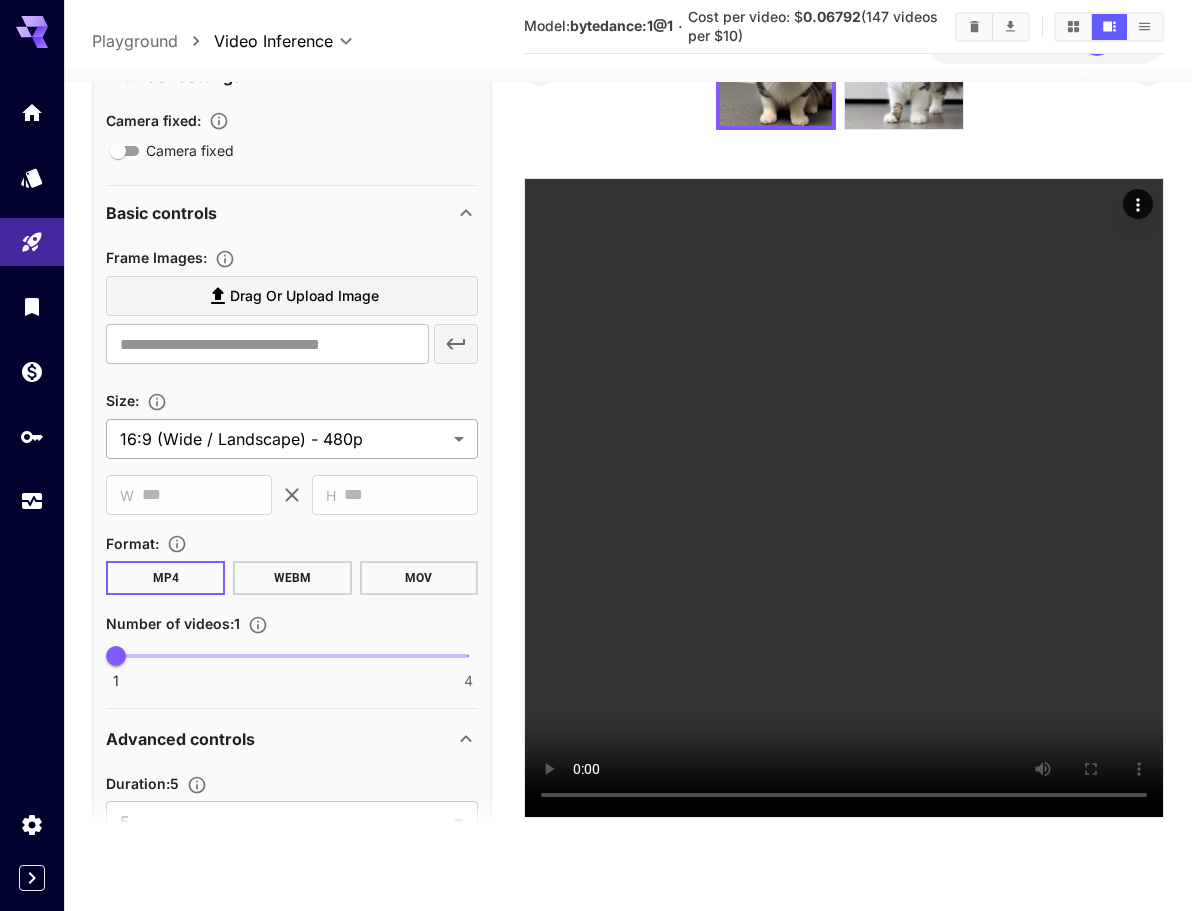 click on "**********" at bounding box center [596, 376] 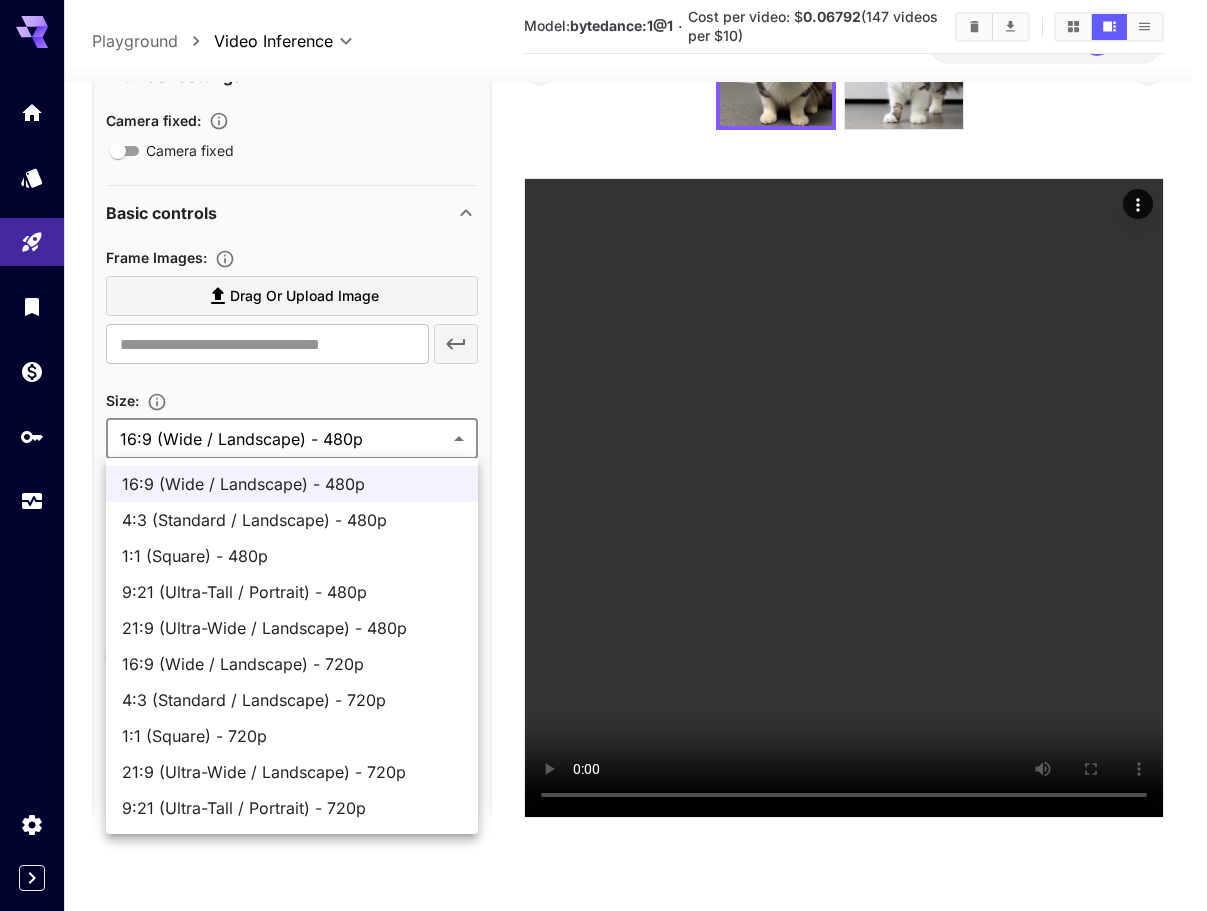 click on "16:9 (Wide / Landscape) - 720p" at bounding box center [292, 664] 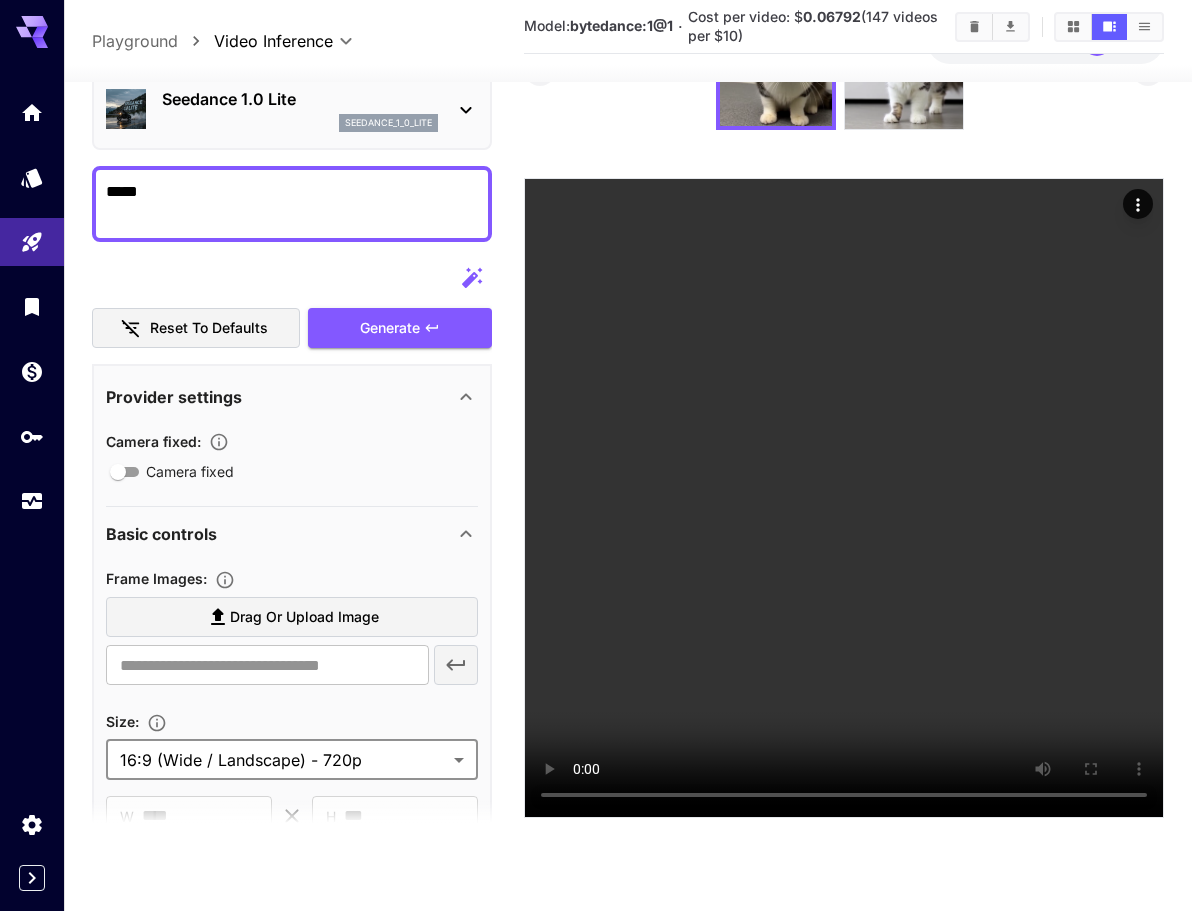 scroll, scrollTop: 0, scrollLeft: 0, axis: both 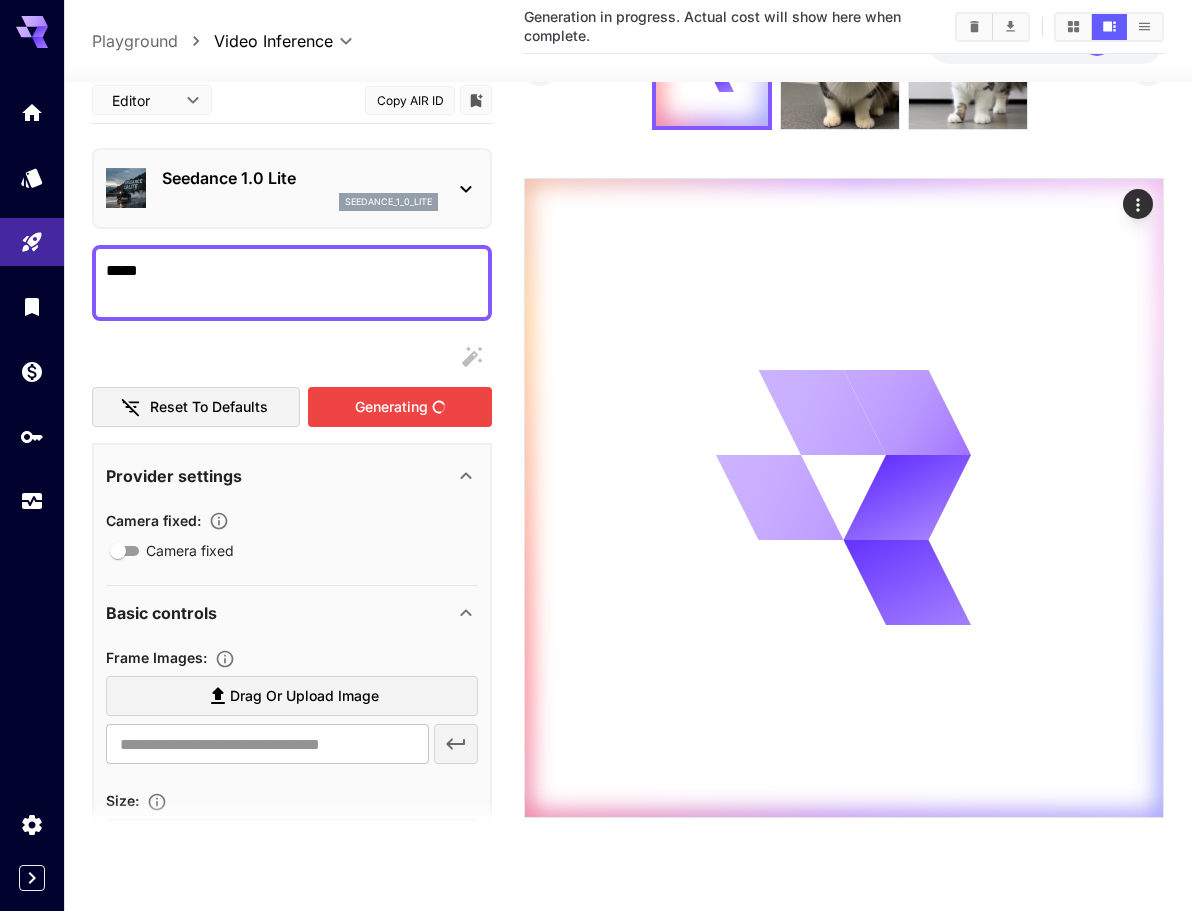click on "Generating" at bounding box center [400, 406] 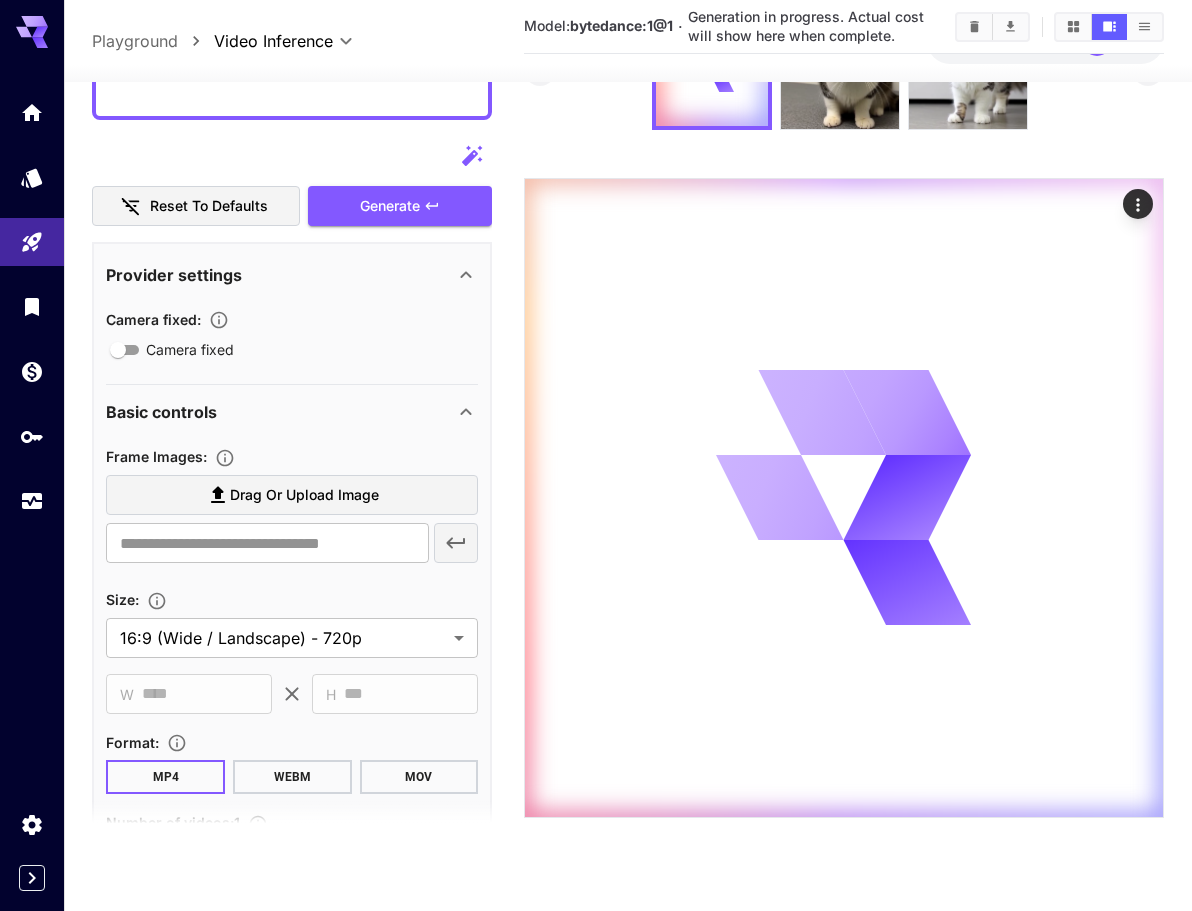 scroll, scrollTop: 200, scrollLeft: 0, axis: vertical 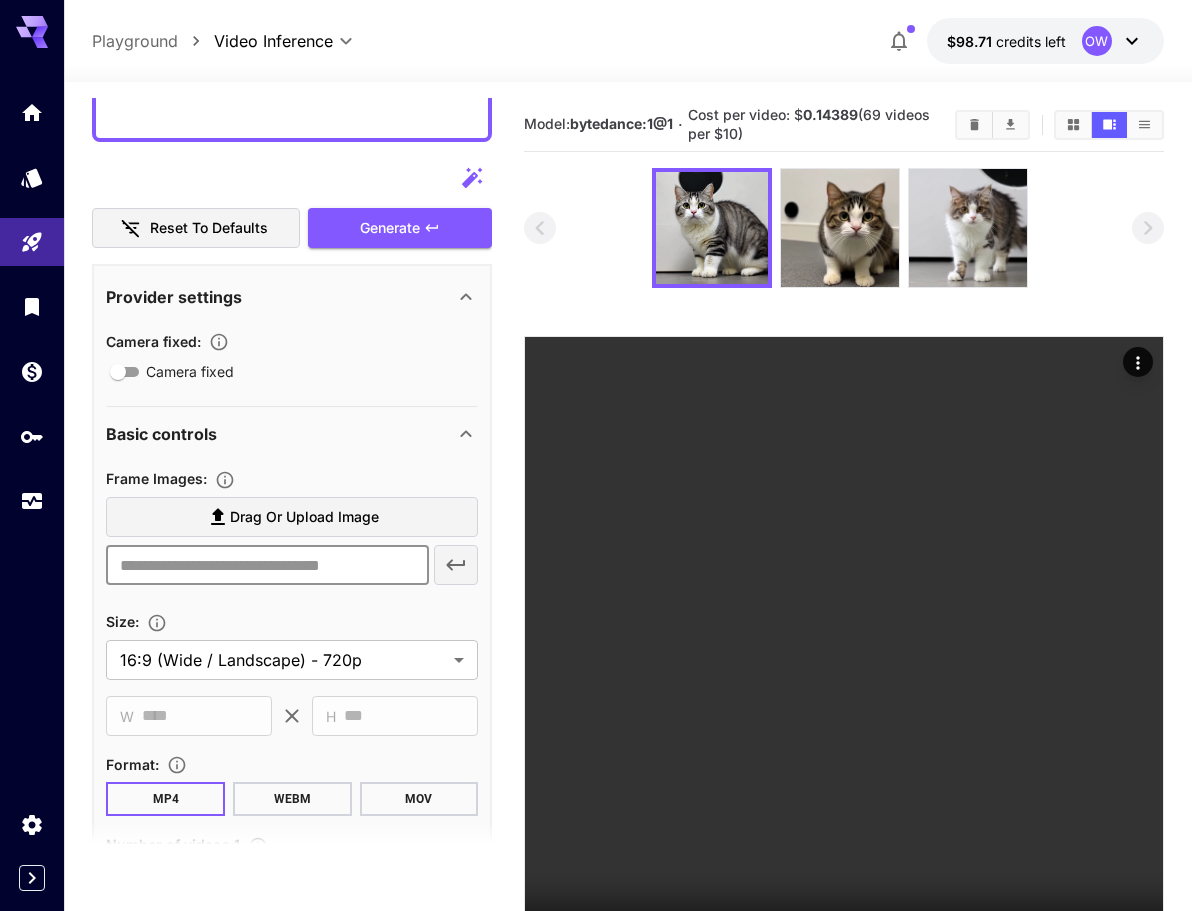 click at bounding box center (267, 565) 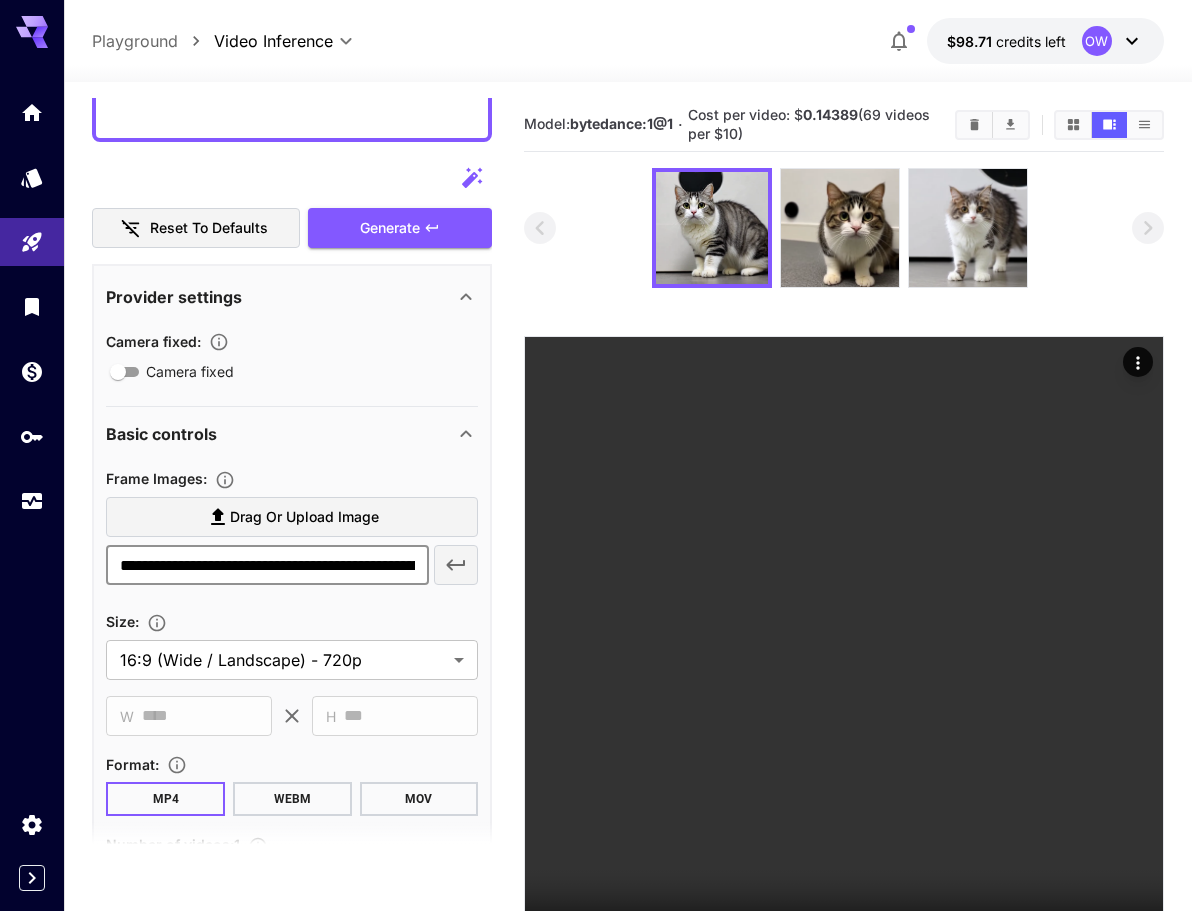 scroll, scrollTop: 0, scrollLeft: 283, axis: horizontal 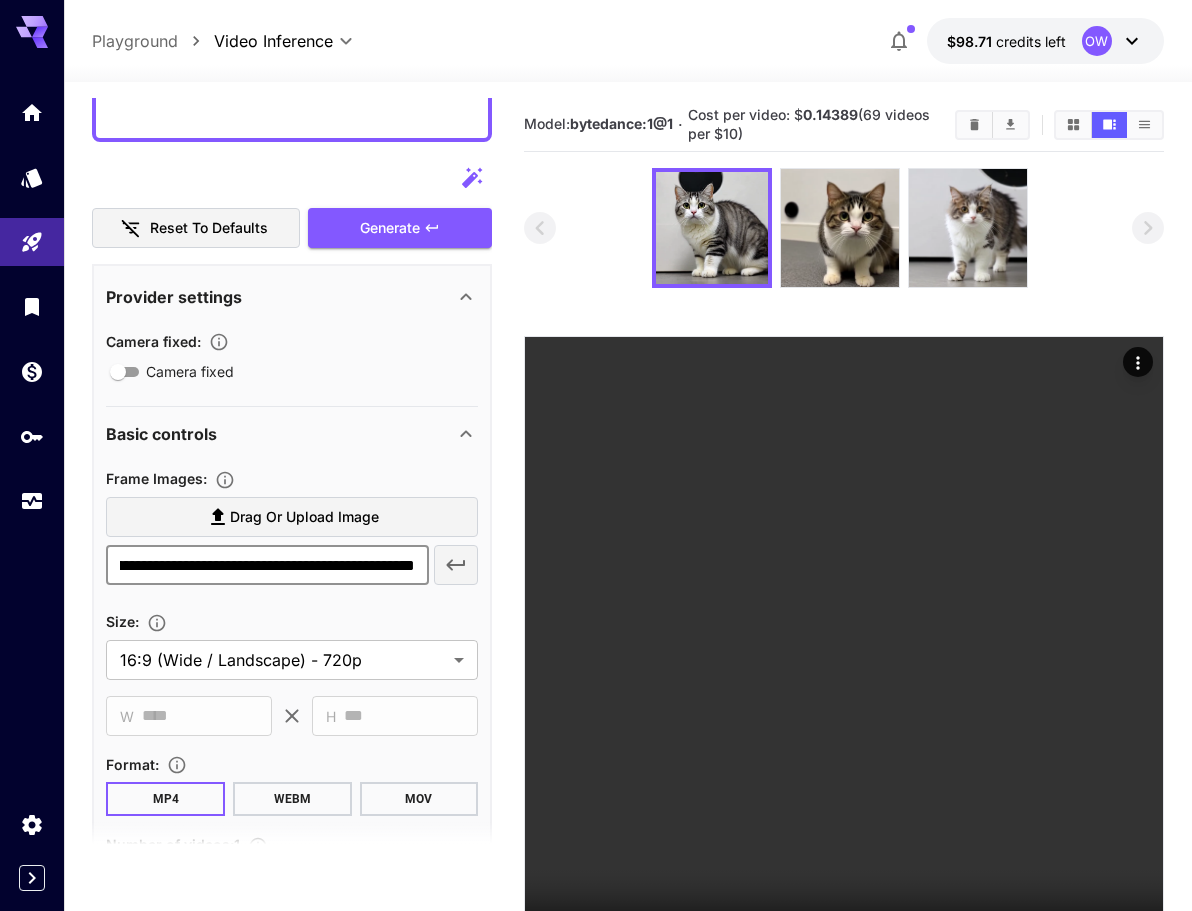type on "**********" 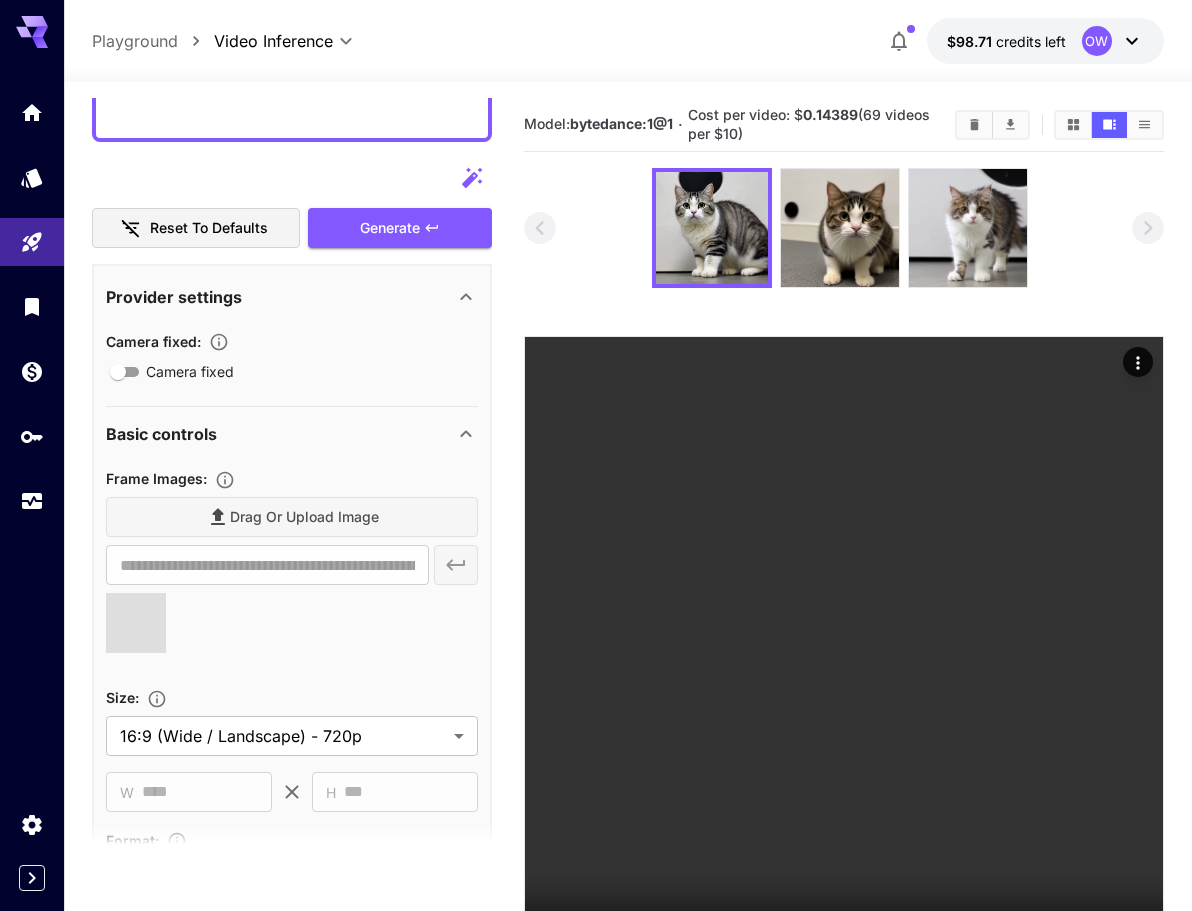 scroll, scrollTop: 0, scrollLeft: 0, axis: both 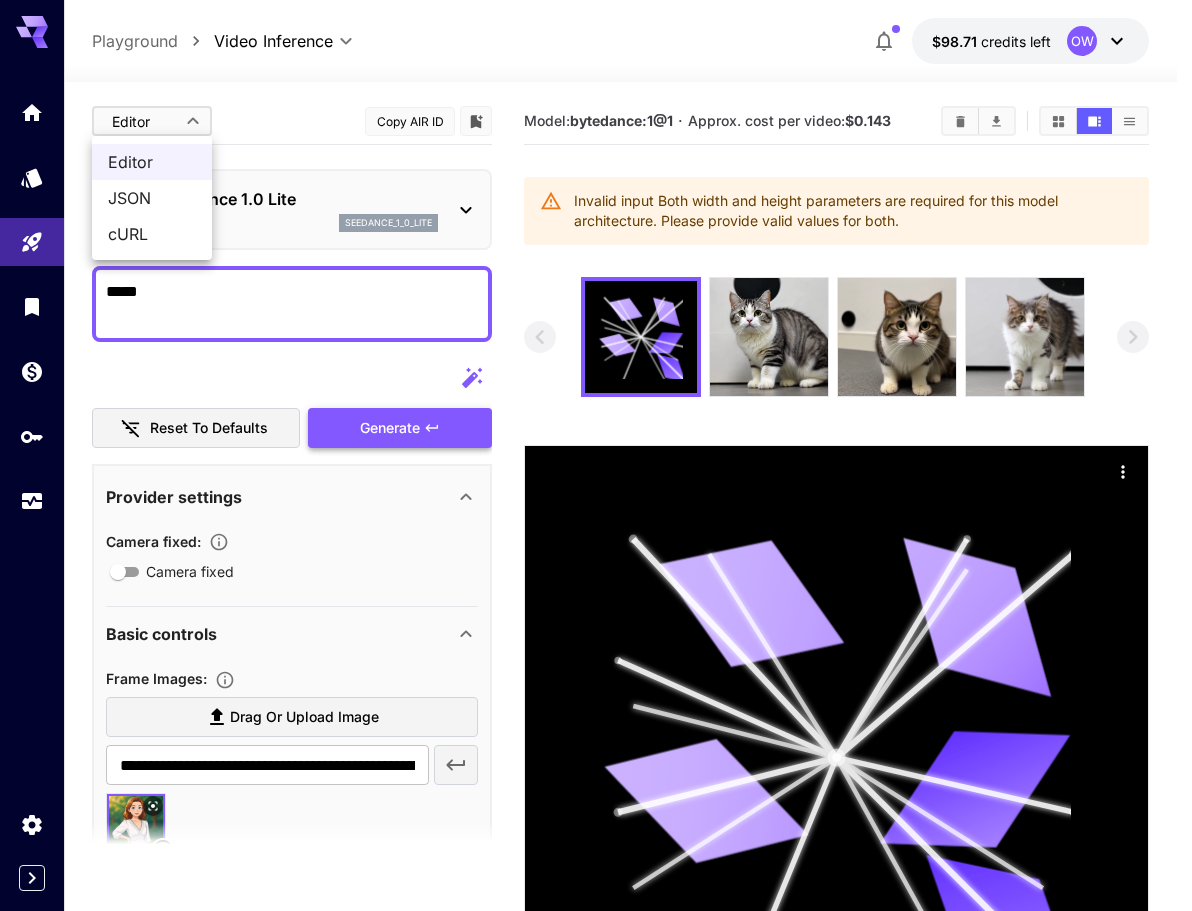 click on "**********" at bounding box center [596, 565] 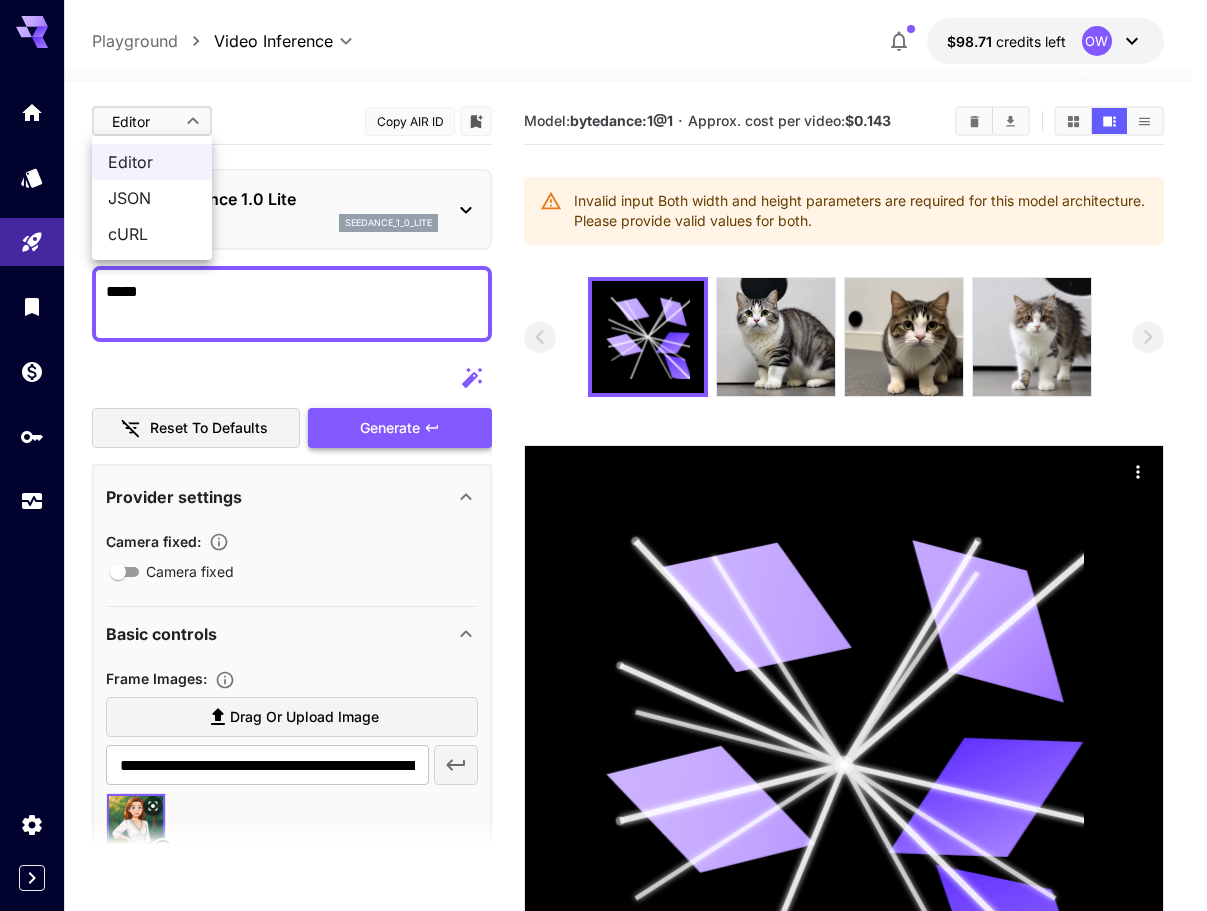 drag, startPoint x: 195, startPoint y: 187, endPoint x: 474, endPoint y: 385, distance: 342.1184 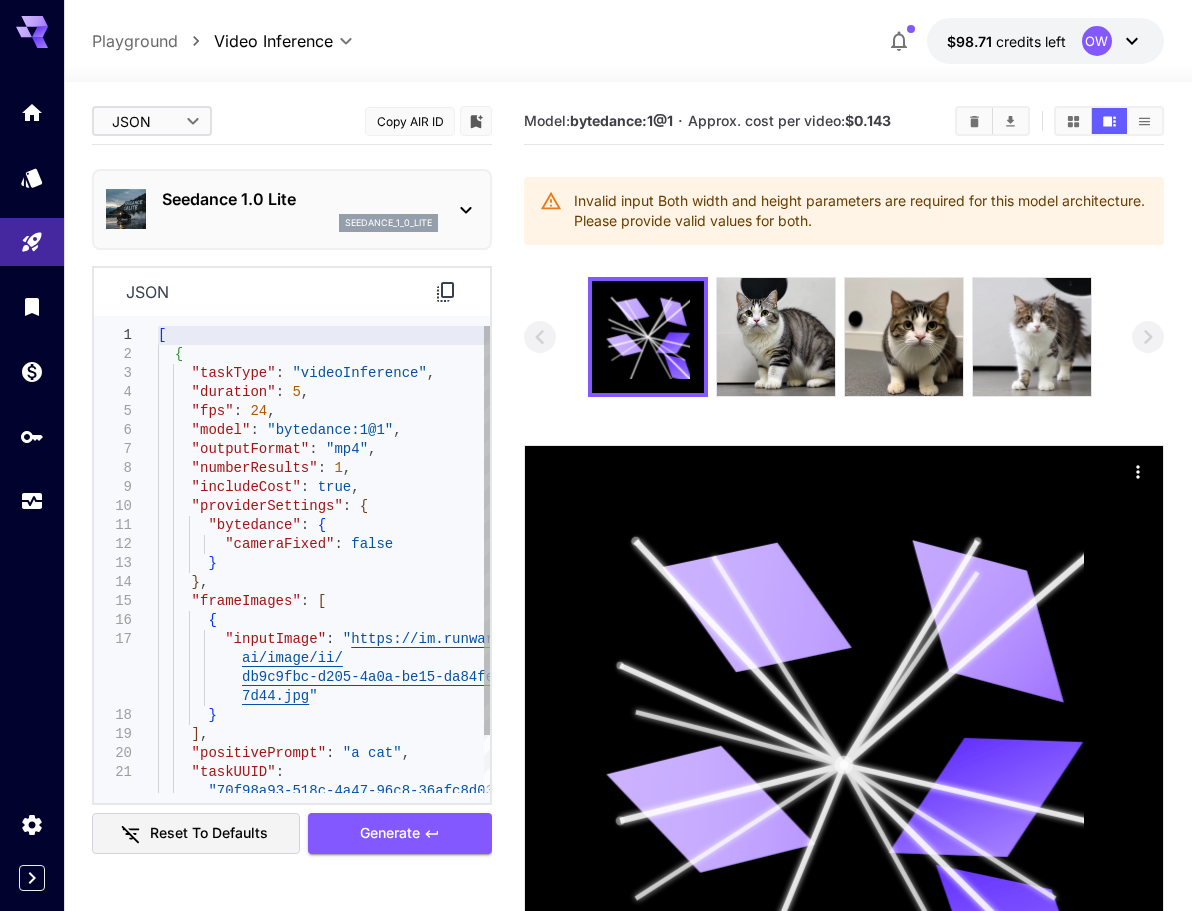 drag, startPoint x: 183, startPoint y: 368, endPoint x: 194, endPoint y: 433, distance: 65.9242 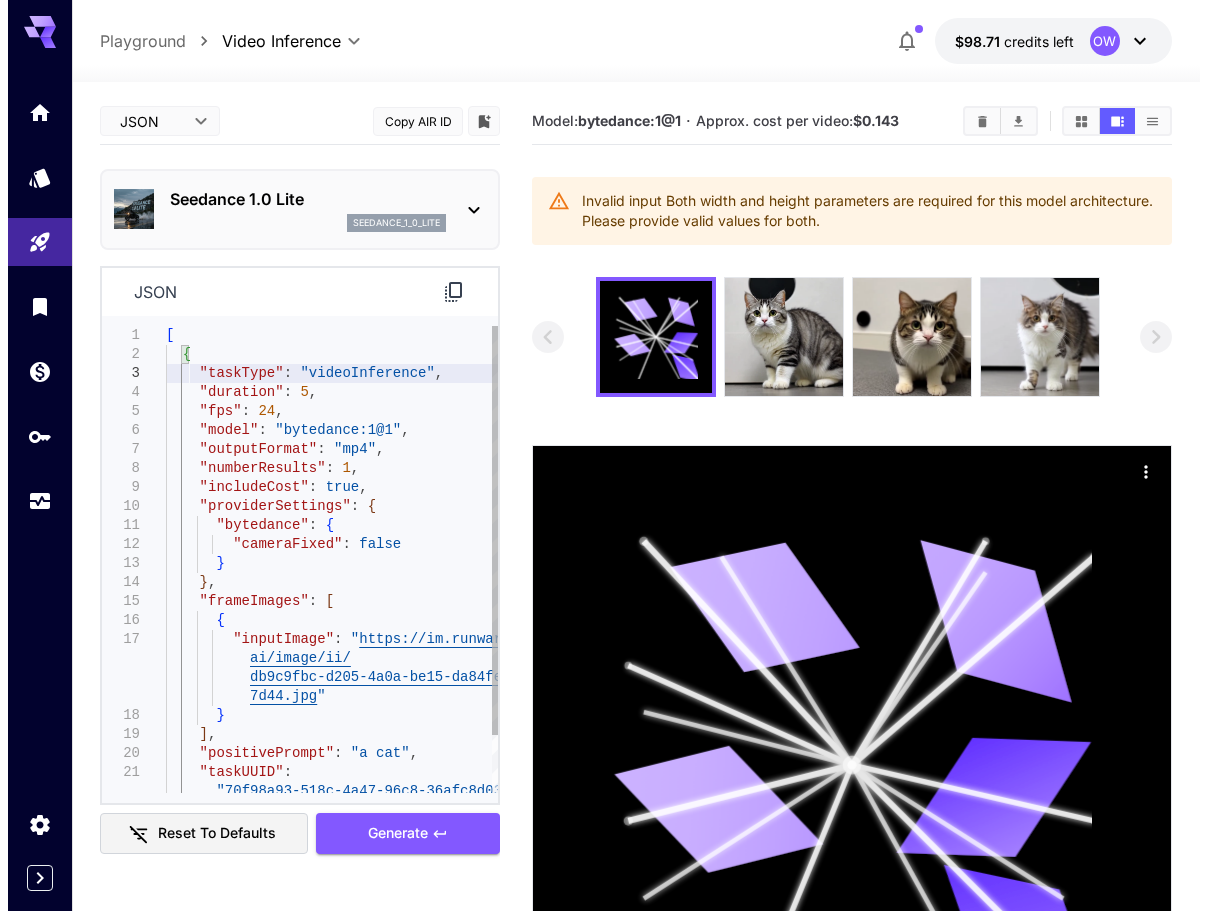 scroll, scrollTop: 0, scrollLeft: 0, axis: both 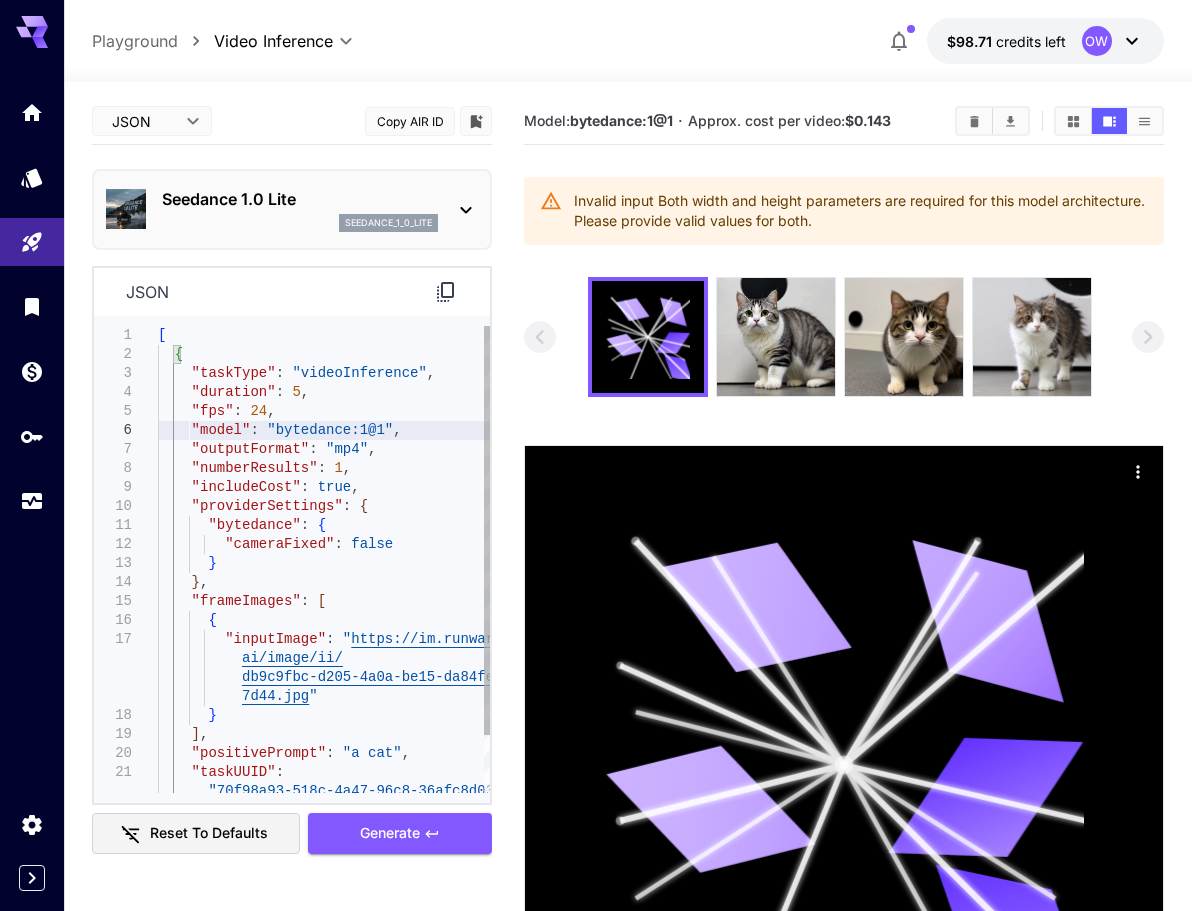click on "[   {     "taskType" :  "videoInference" ,     "duration" :  5 ,     "fps" :  24 ,     "model" :  "bytedance:1@1" ,     "outputFormat" :  "mp4" ,     "numberResults" :  1 ,     "includeCost" :  true ,     "providerSettings" :  {       "bytedance" :  {         "cameraFixed" :  false       }     } ,     "frameImages" :  [       {         "inputImage" :  " https://im.runware.ai/image/ii/db9c9fbc-d205-4a0a-be15-da84fec17d44.jpg "       }     ] ,     "positivePrompt" :  "a cat" ,     "taskUUID" :  "70f98a93-518c-4a47-96c8-36afc8d0307"}]" at bounding box center [324, 592] 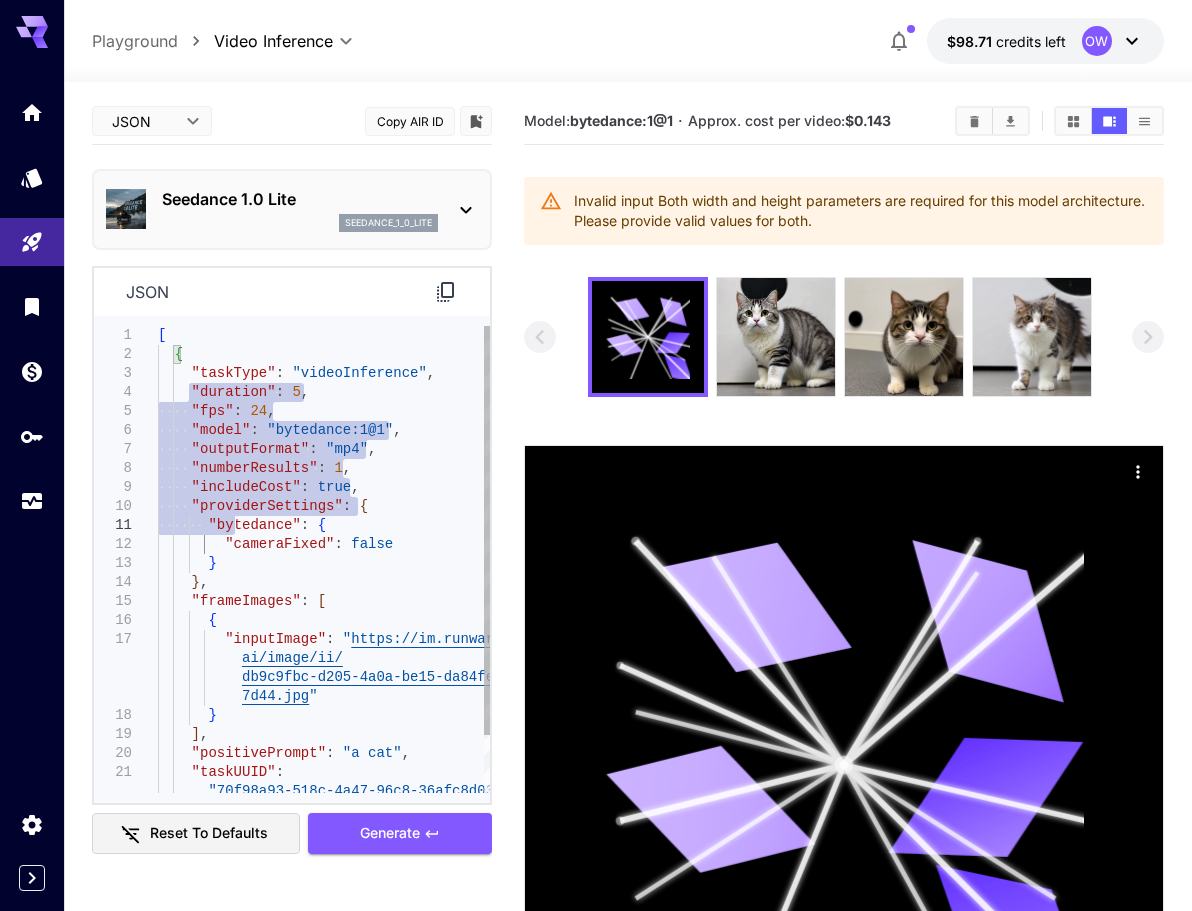drag, startPoint x: 187, startPoint y: 389, endPoint x: 235, endPoint y: 523, distance: 142.33763 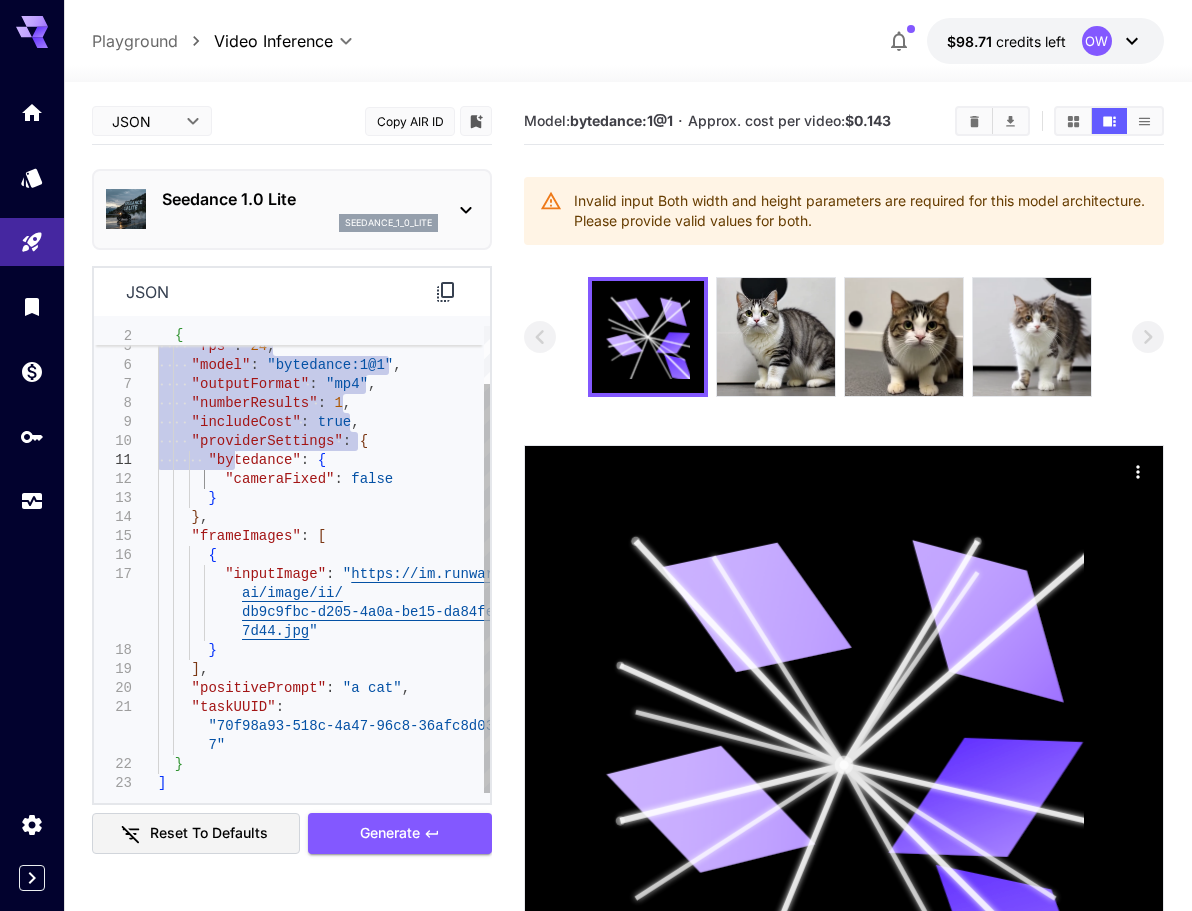 type on "**********" 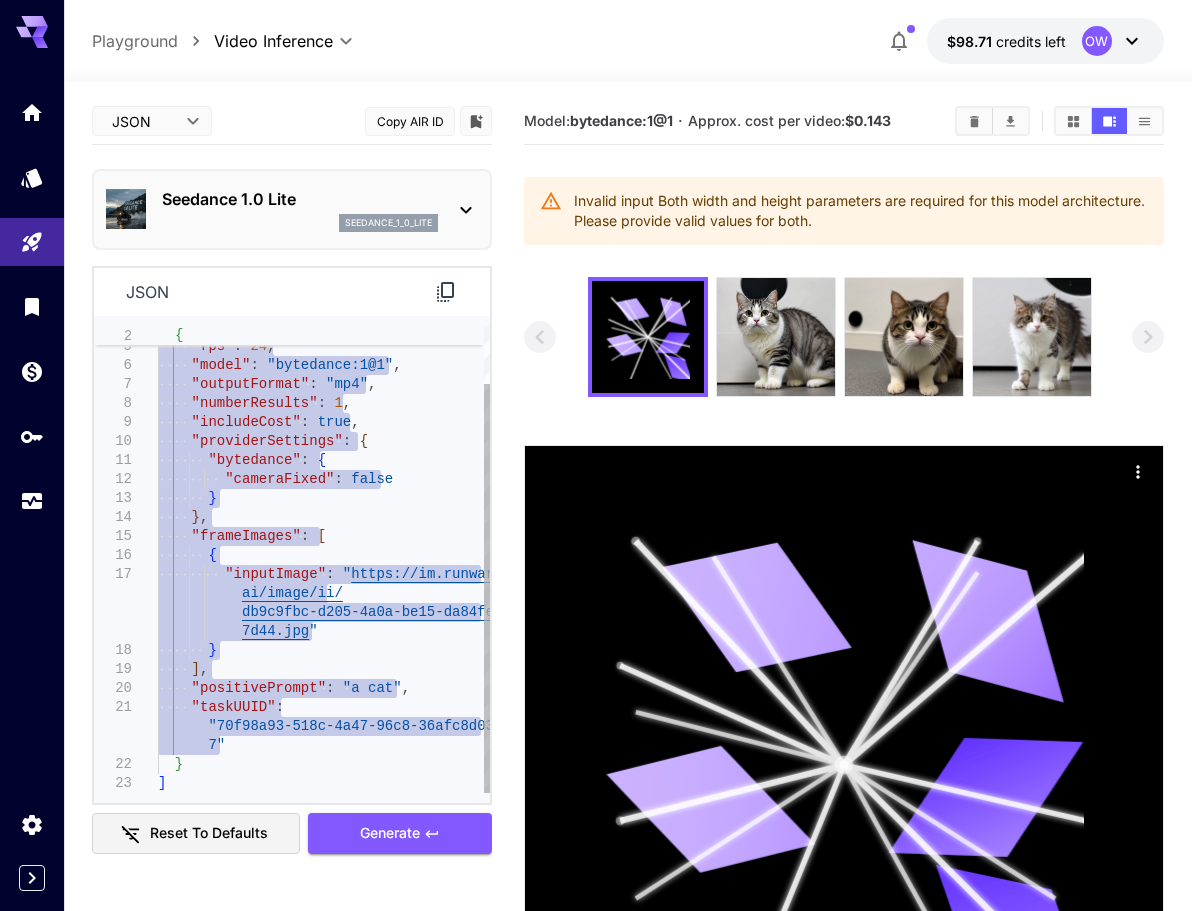 click on ""duration" :  5 ,     "fps" :  24 ,     "model" :  "bytedance:1@1" ,     "outputFormat" :  "mp4" ,     "numberResults" :  1 ,     "includeCost" :  true ,     "providerSettings" :  {       "bytedance" :  {         "cameraFixed" :  false       }     } ,     "frameImages" :  [       {         "inputImage" :  " https://im.runware.ai/image/ii/db9c9fbc-d205-4a0a-be15-da84fec17d44.jpg "       }     ] ,     "positivePrompt" :  "a cat" ,     "taskUUID" :  "70f98a93-518c-4a47-96c8-36afc8d0307"   }" at bounding box center (324, 527) 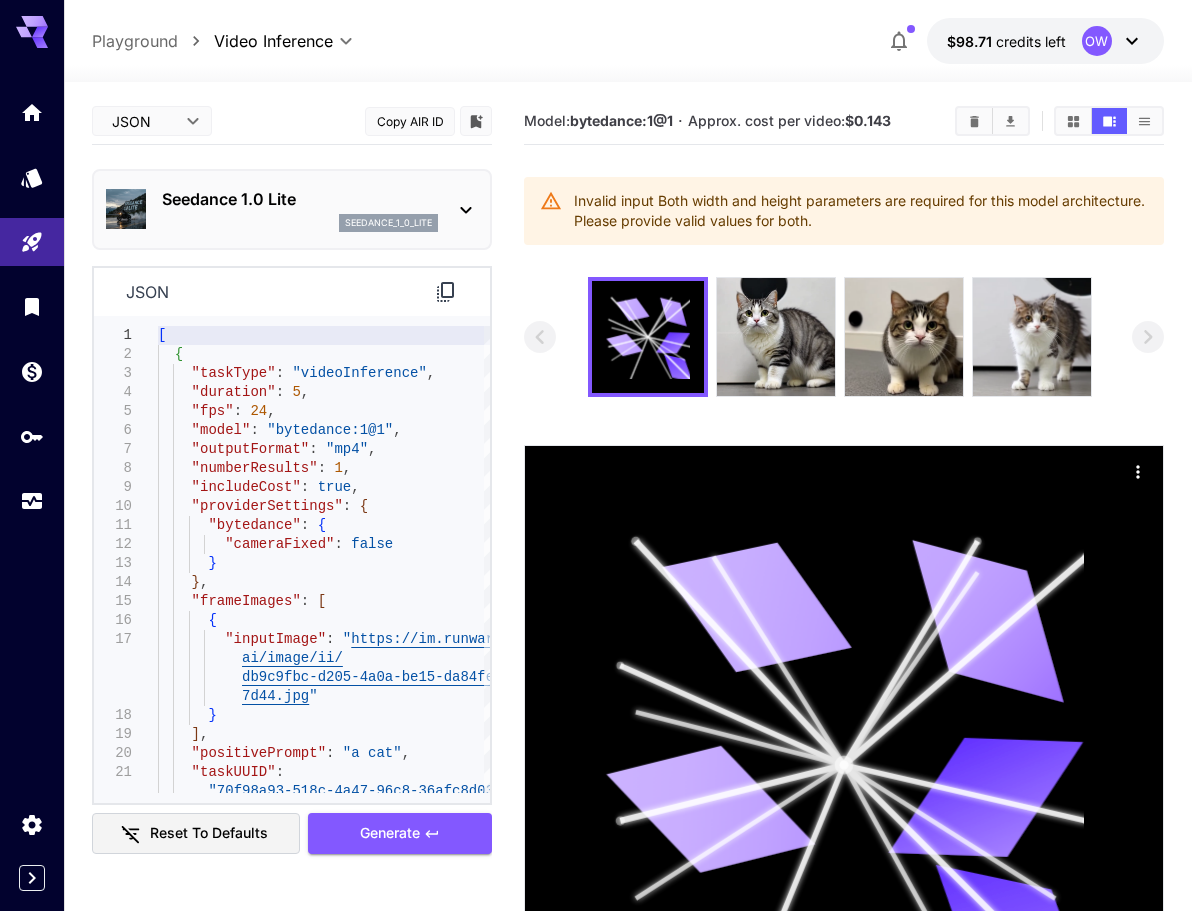 click on "**********" at bounding box center (289, 41) 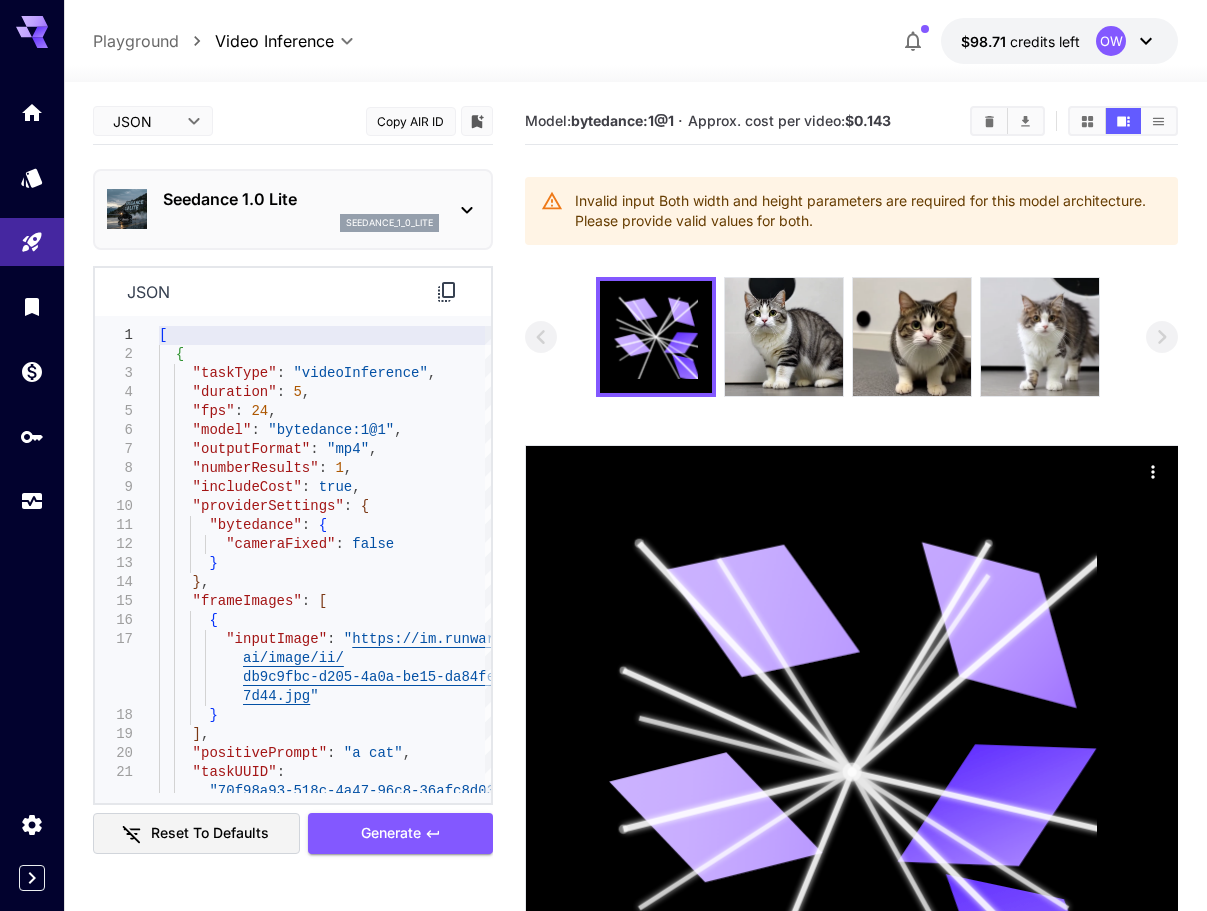 click on "**********" at bounding box center (603, 579) 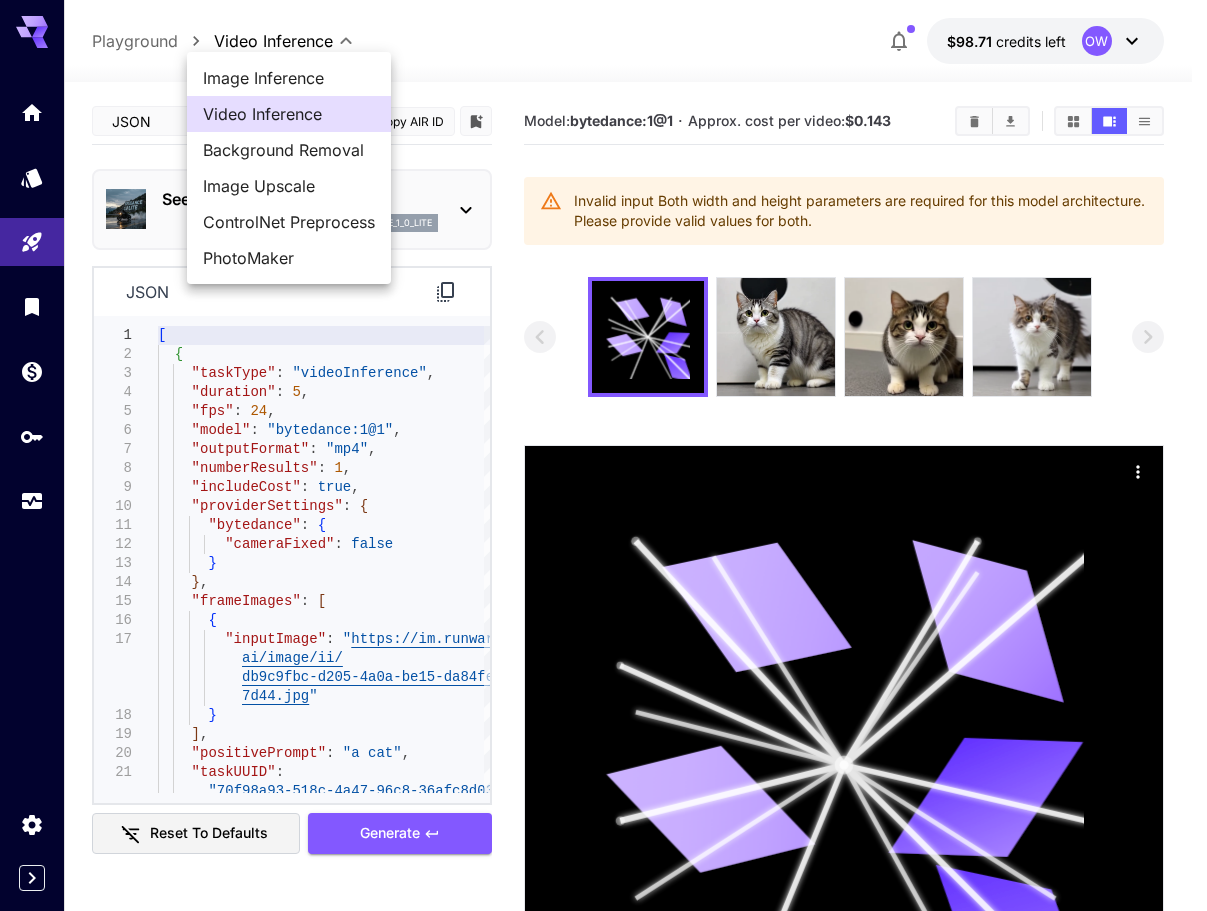 click at bounding box center (603, 455) 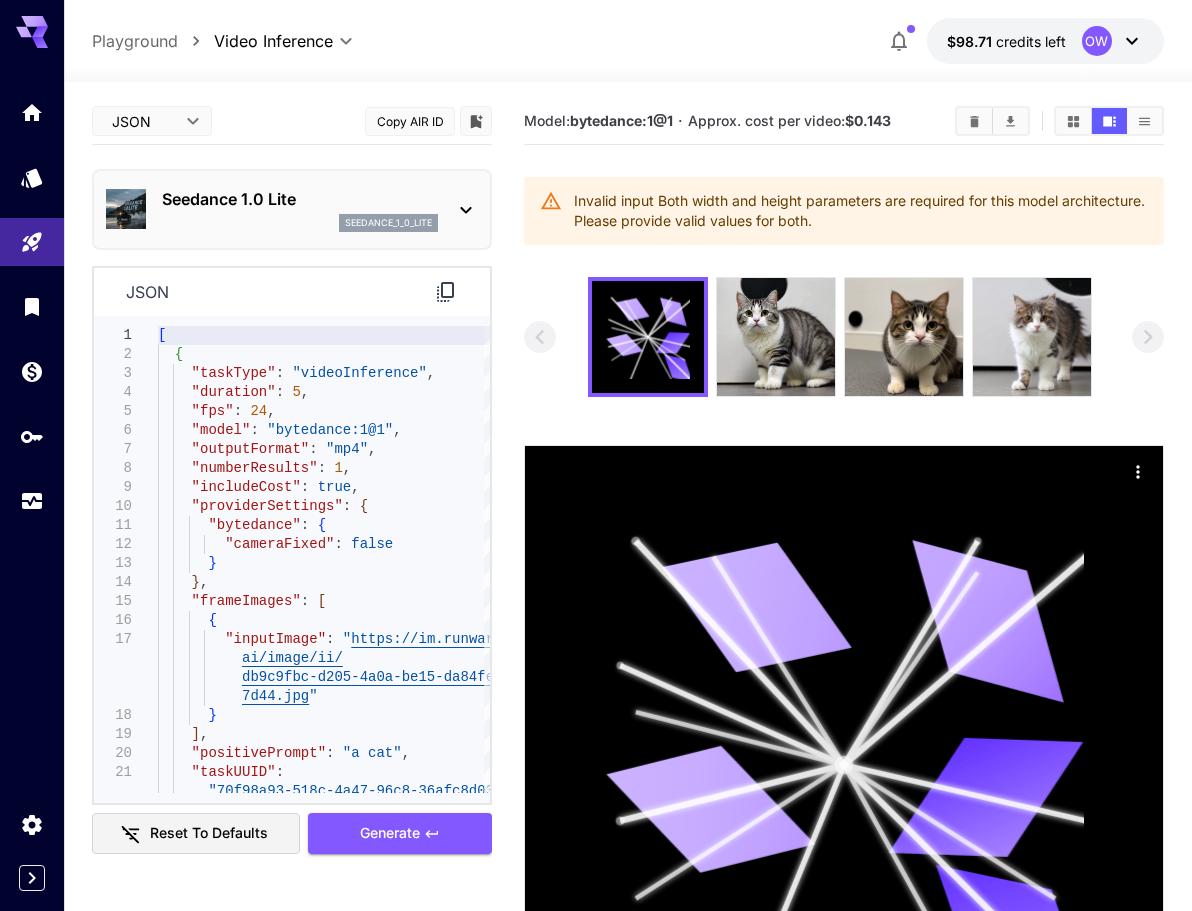 click 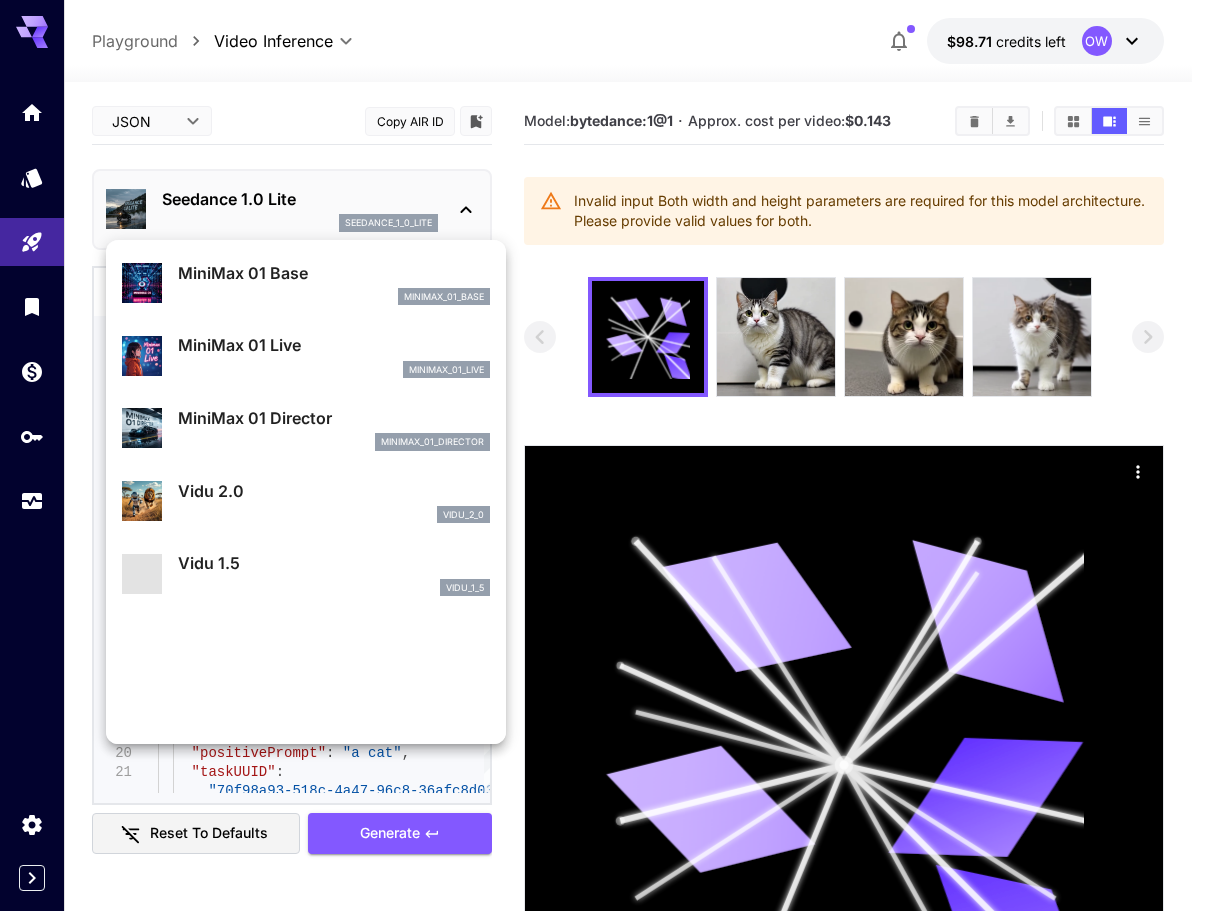 scroll, scrollTop: 1453, scrollLeft: 0, axis: vertical 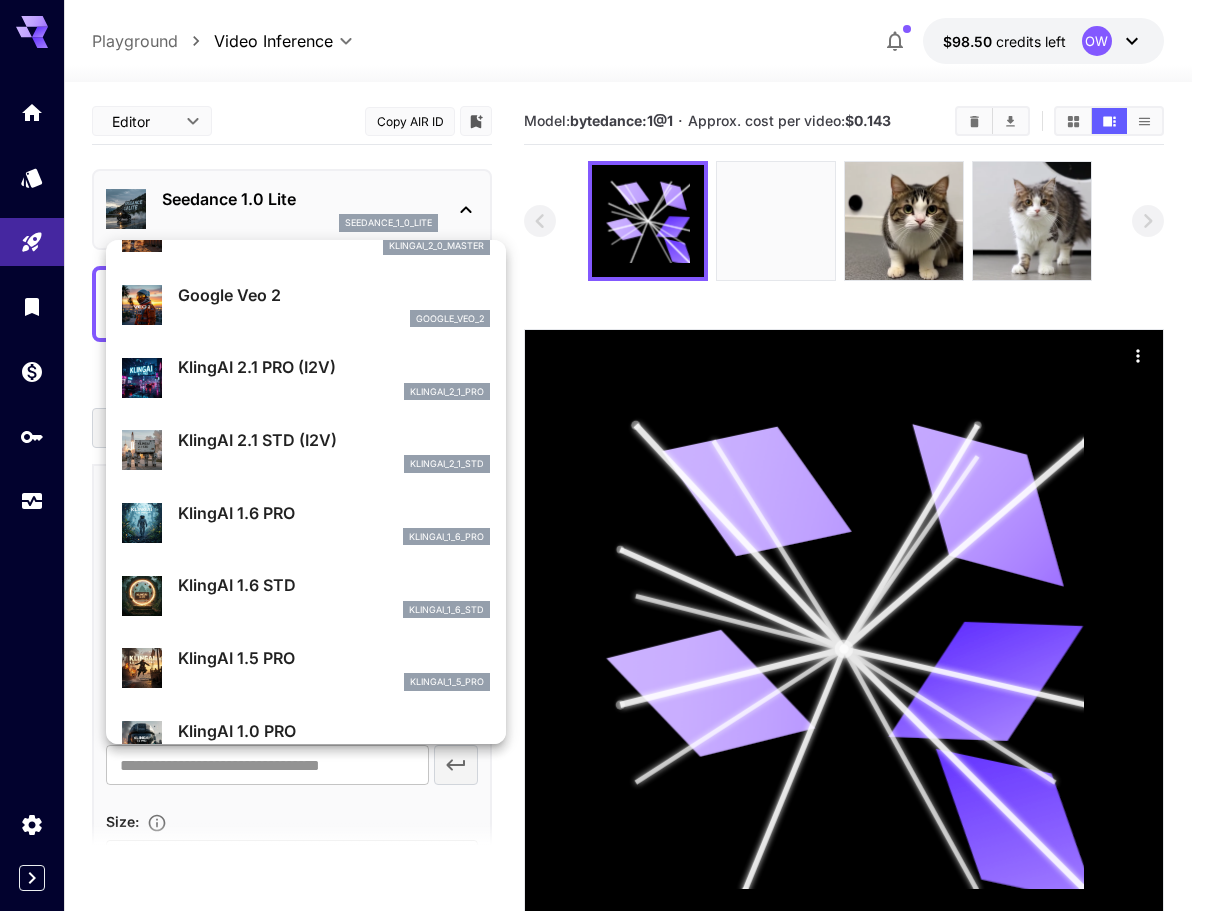 click at bounding box center [603, 455] 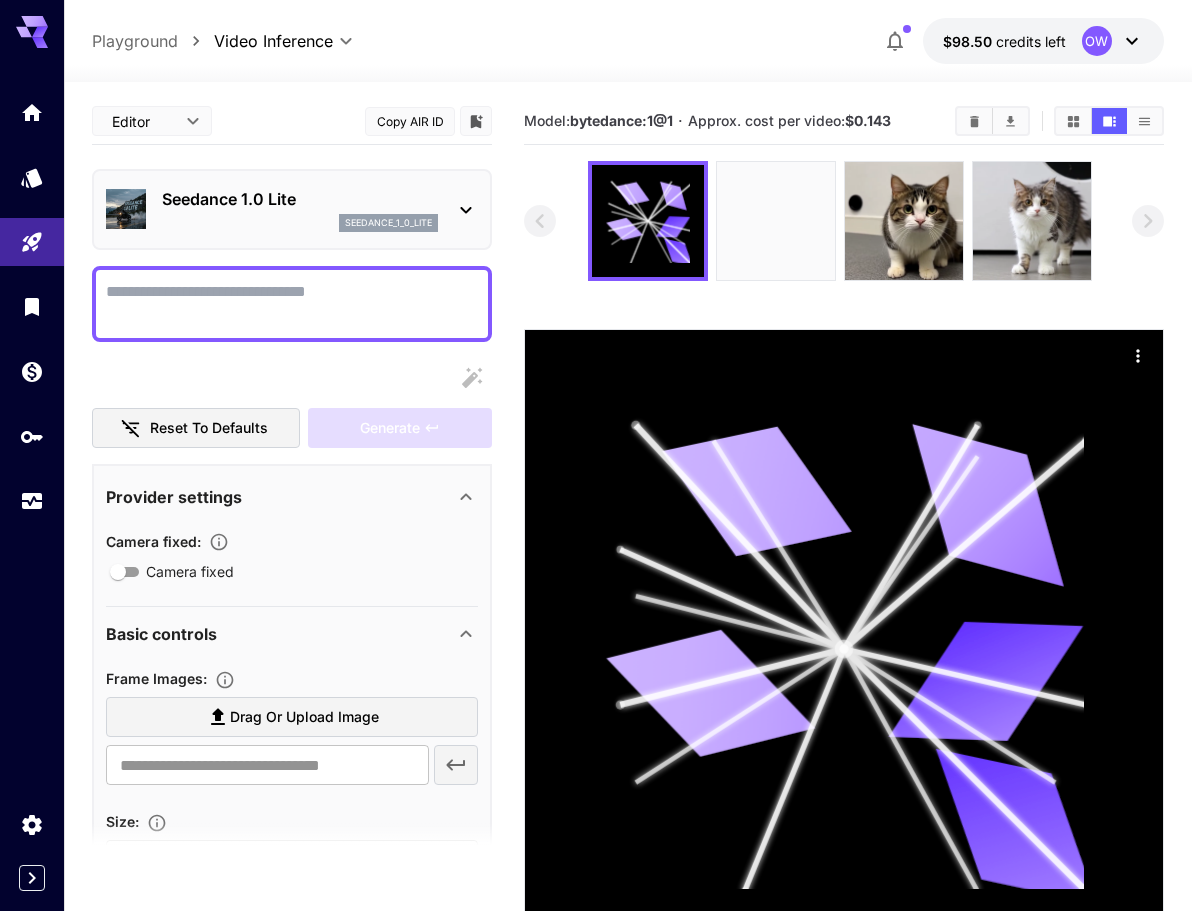 click on "**********" at bounding box center [596, 534] 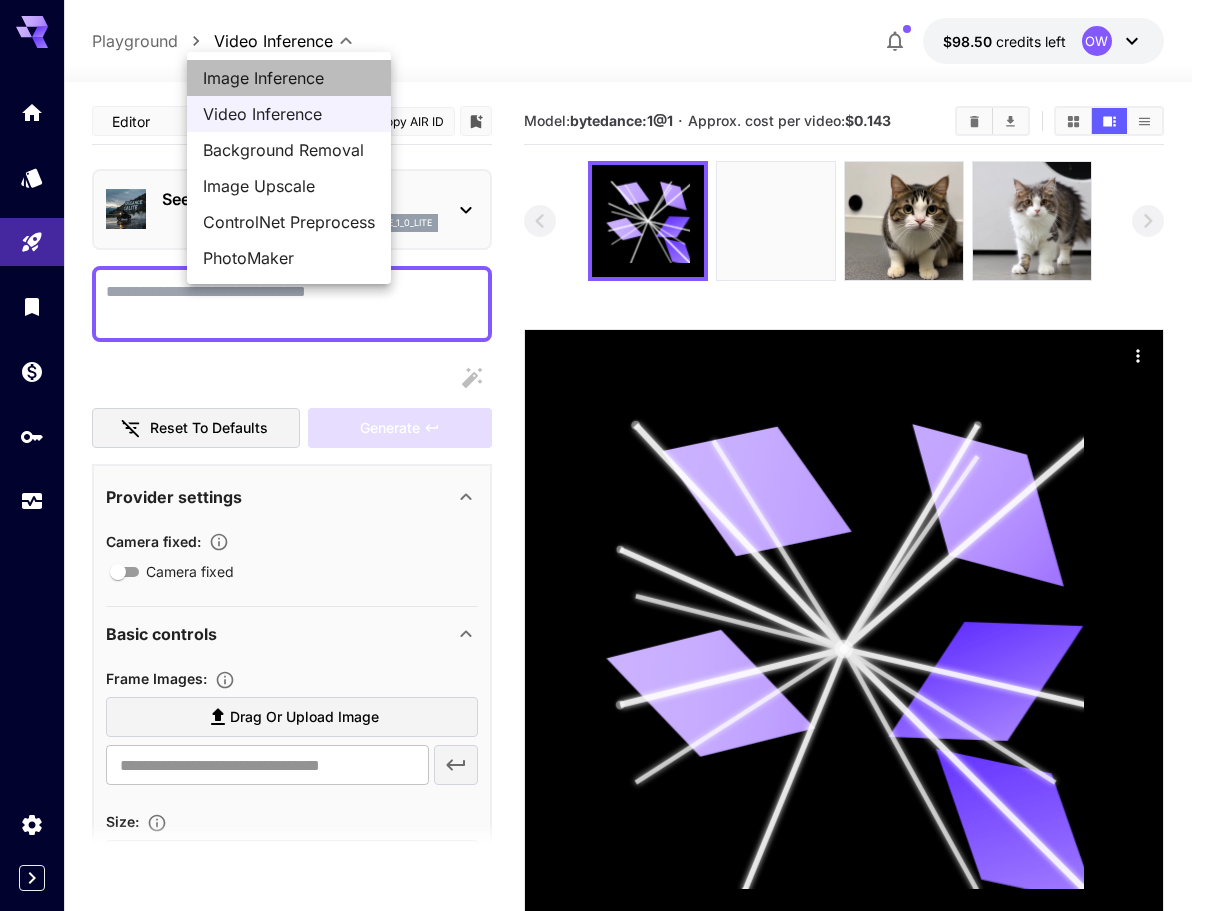 click on "Image Inference" at bounding box center [289, 78] 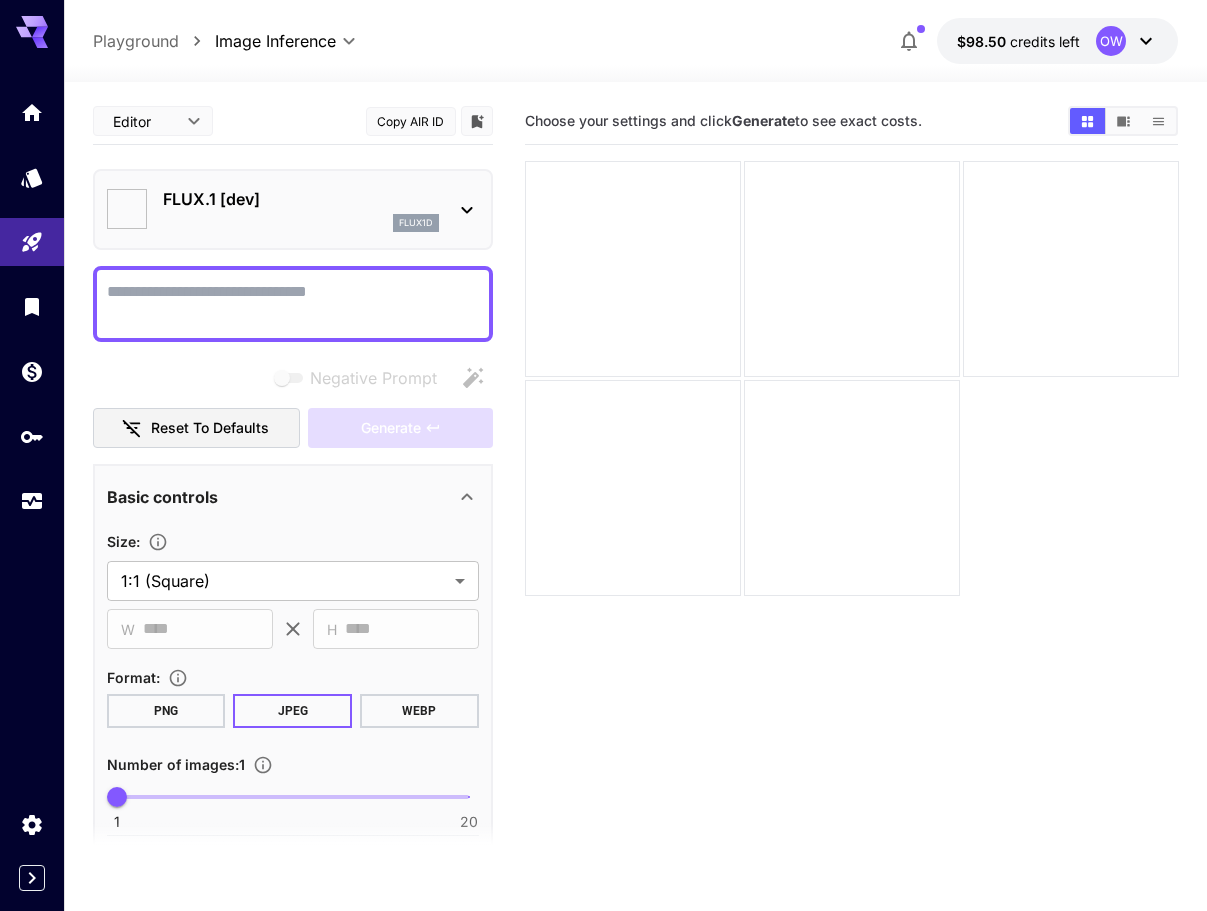 type on "**********" 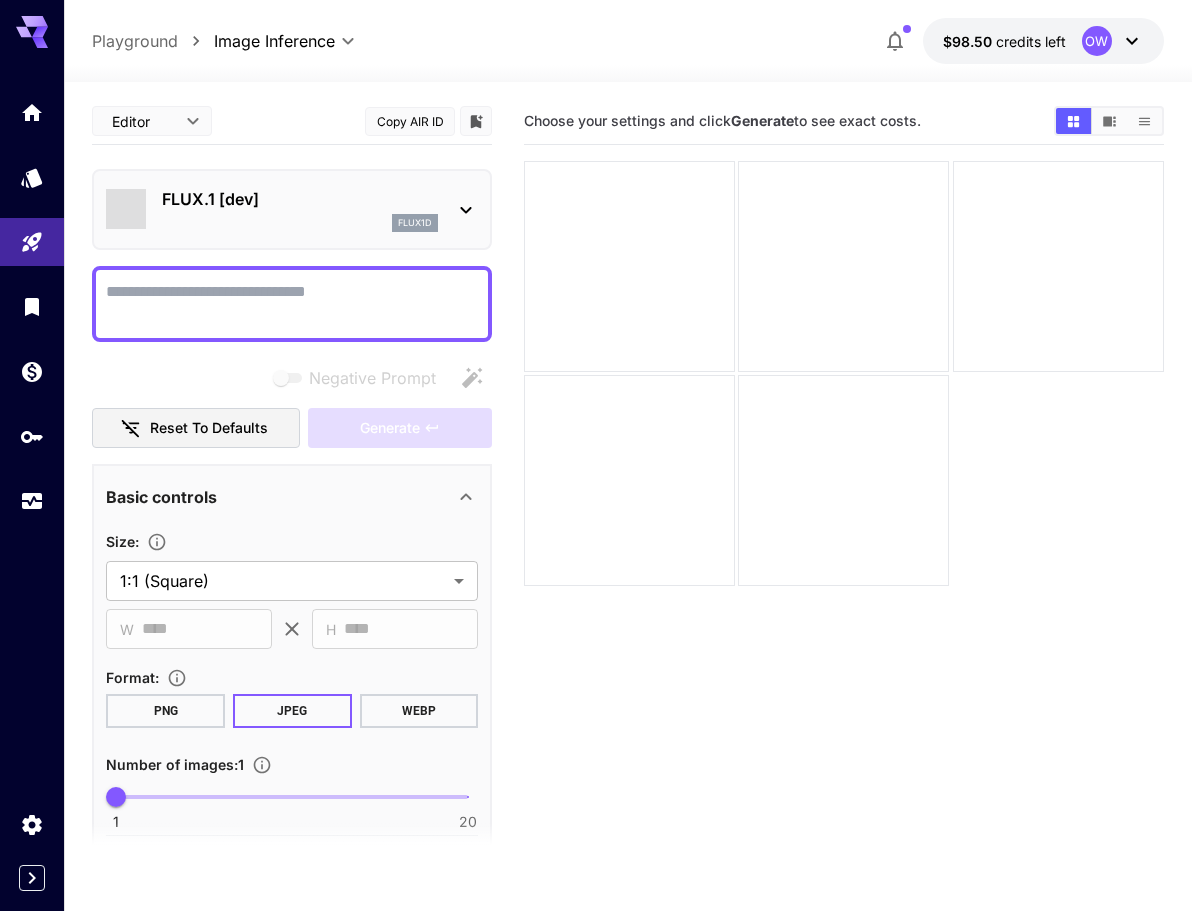 click on "Negative Prompt" at bounding box center (292, 304) 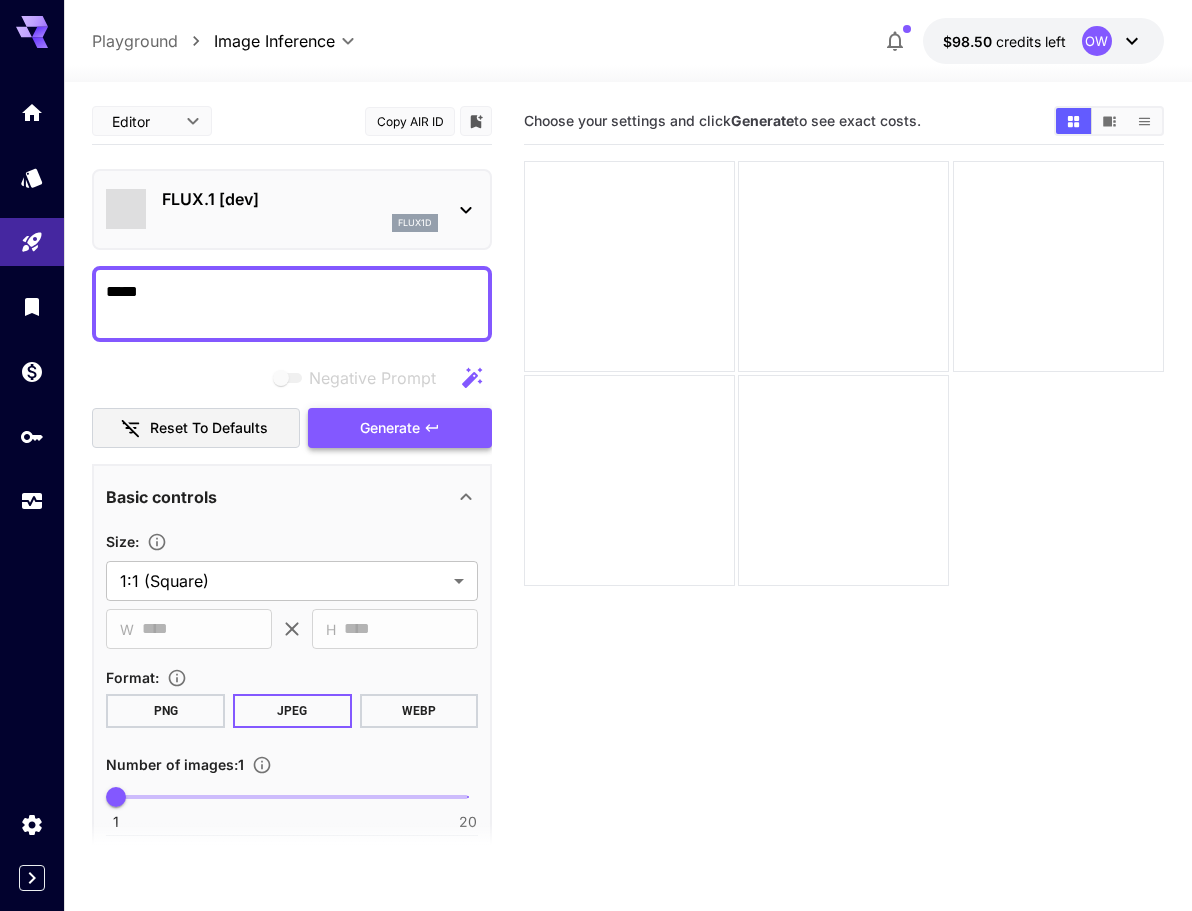 type on "*****" 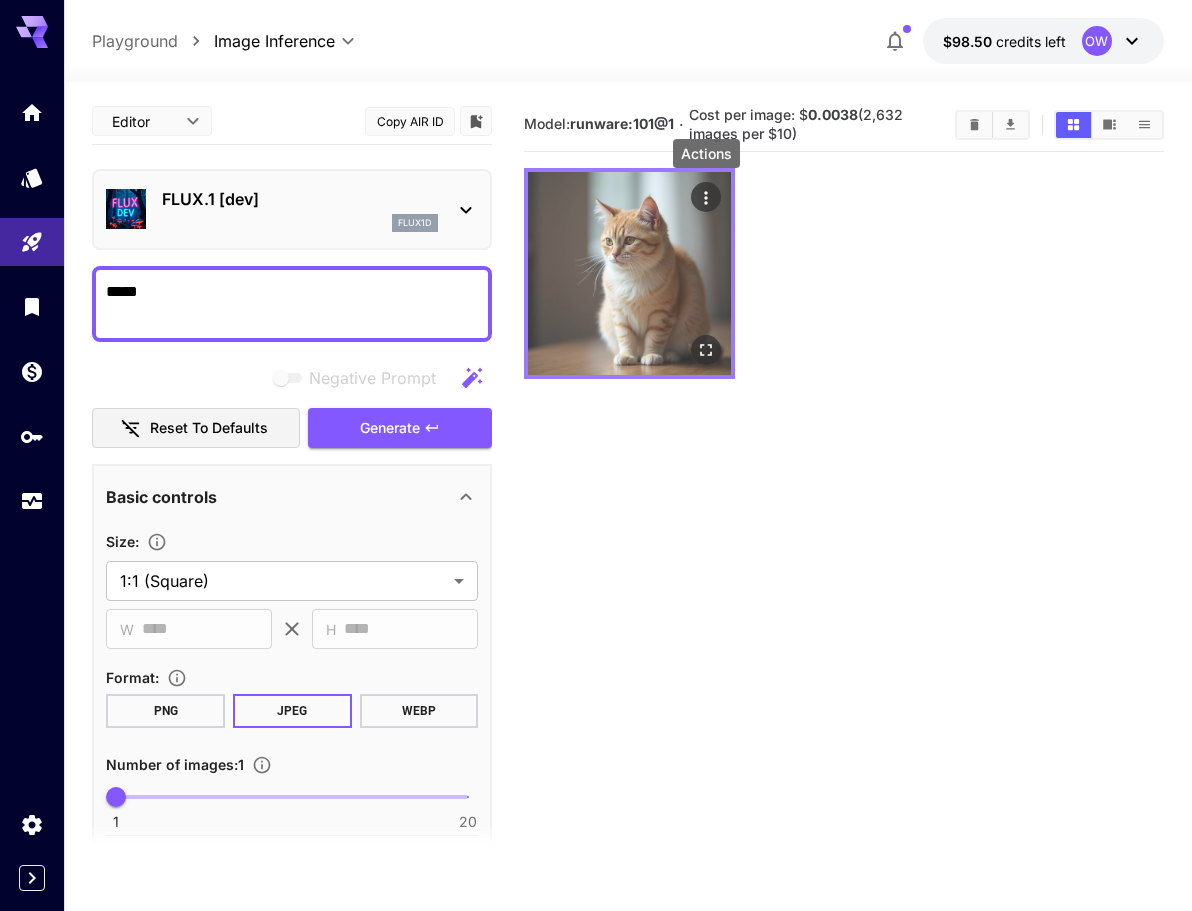 click 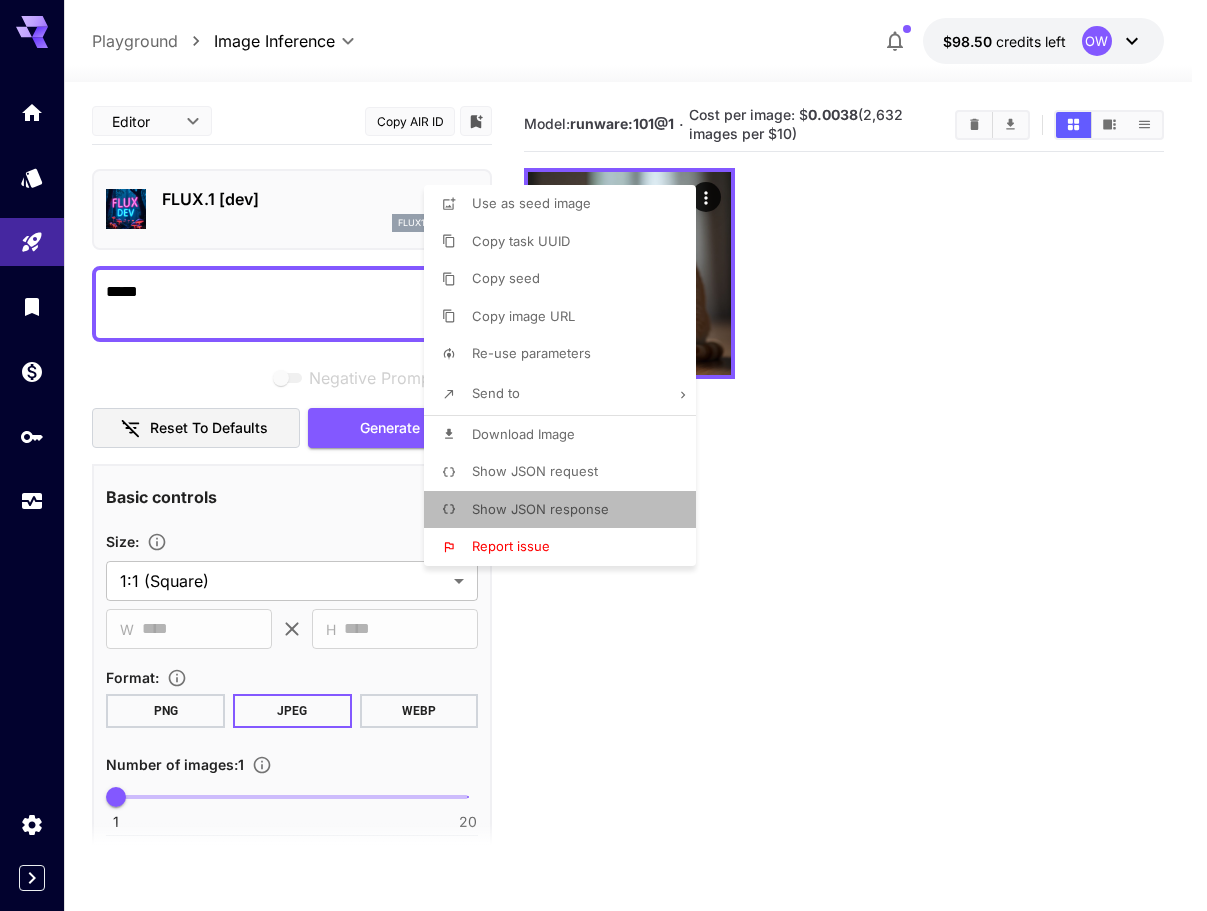 click on "Show JSON response" at bounding box center (566, 510) 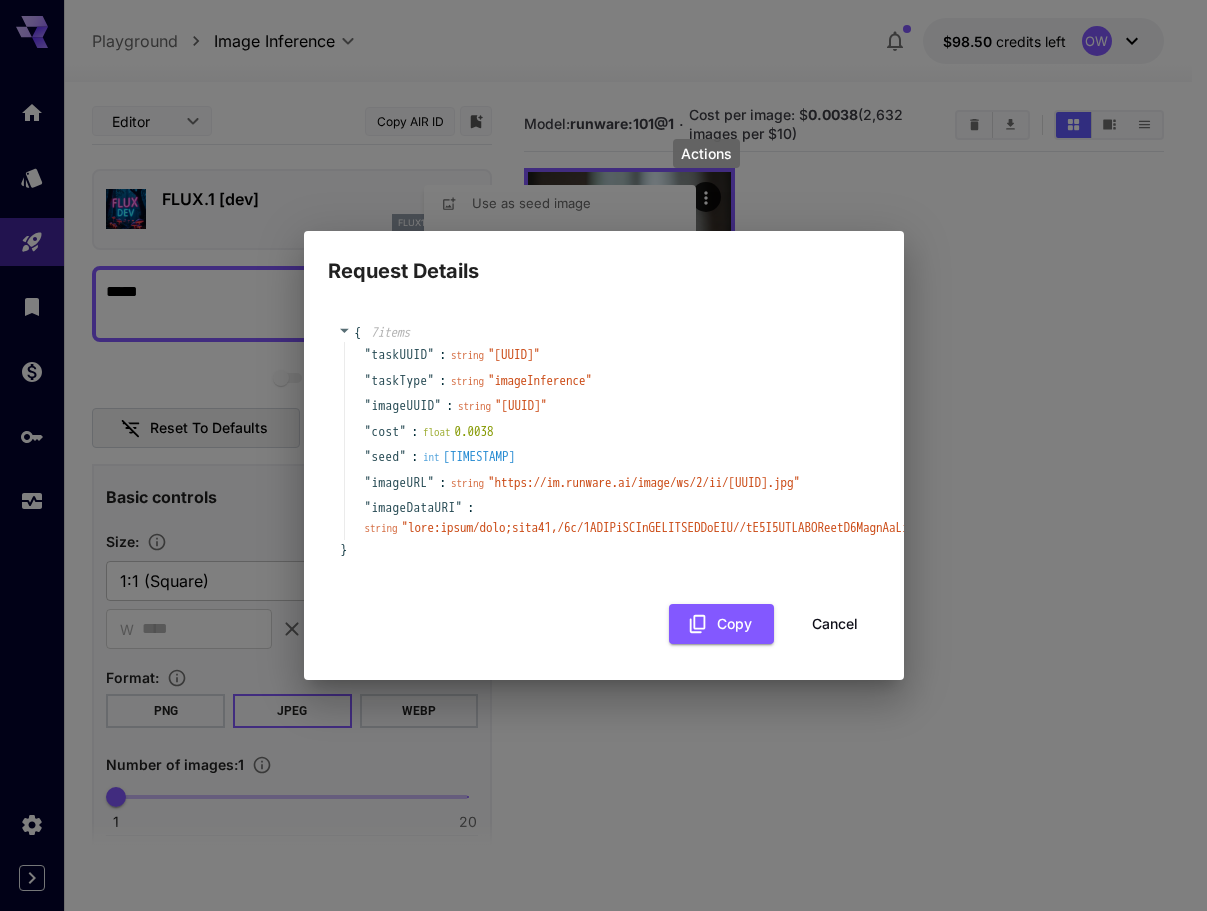 click on "" "" at bounding box center (388351, 527) 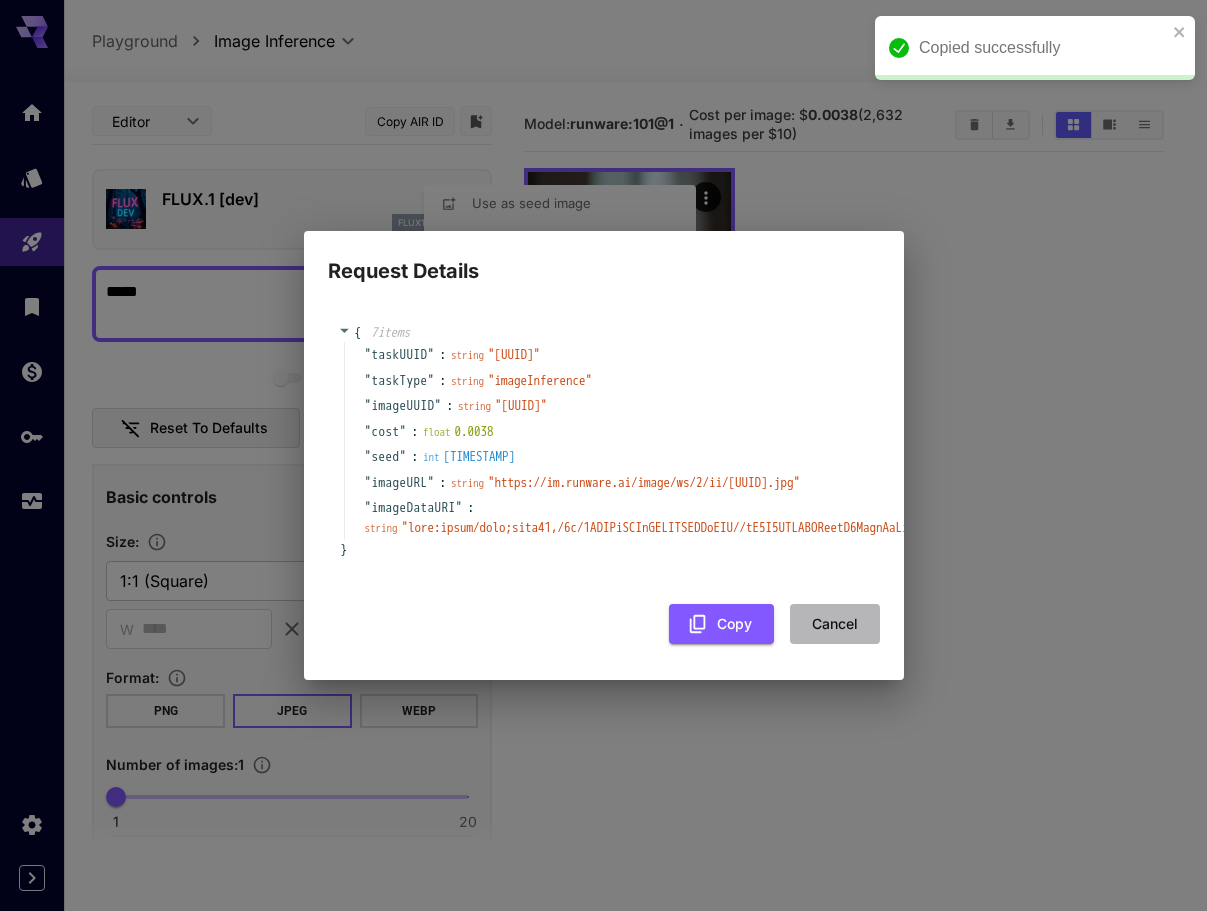 click on "Cancel" at bounding box center [835, 624] 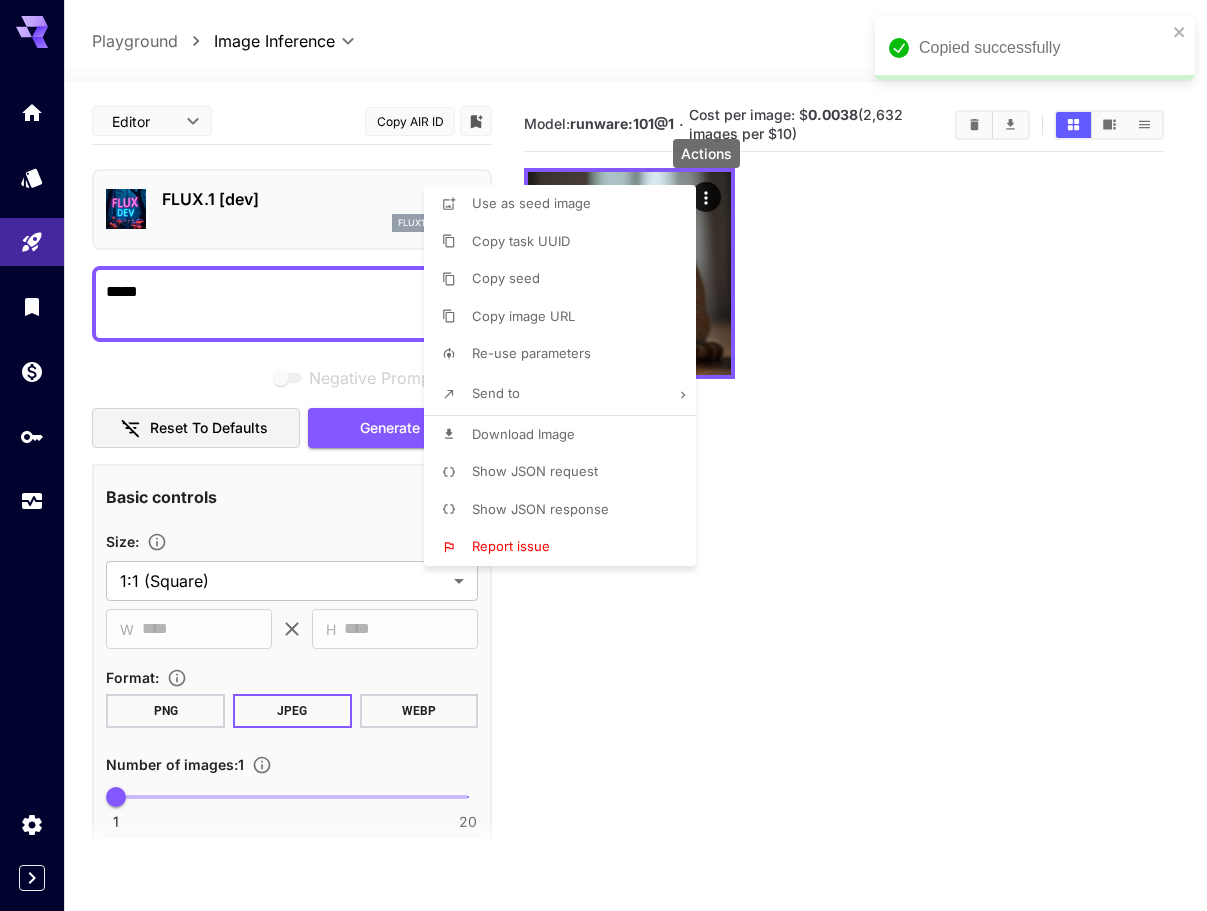 drag, startPoint x: 980, startPoint y: 679, endPoint x: 744, endPoint y: 638, distance: 239.53497 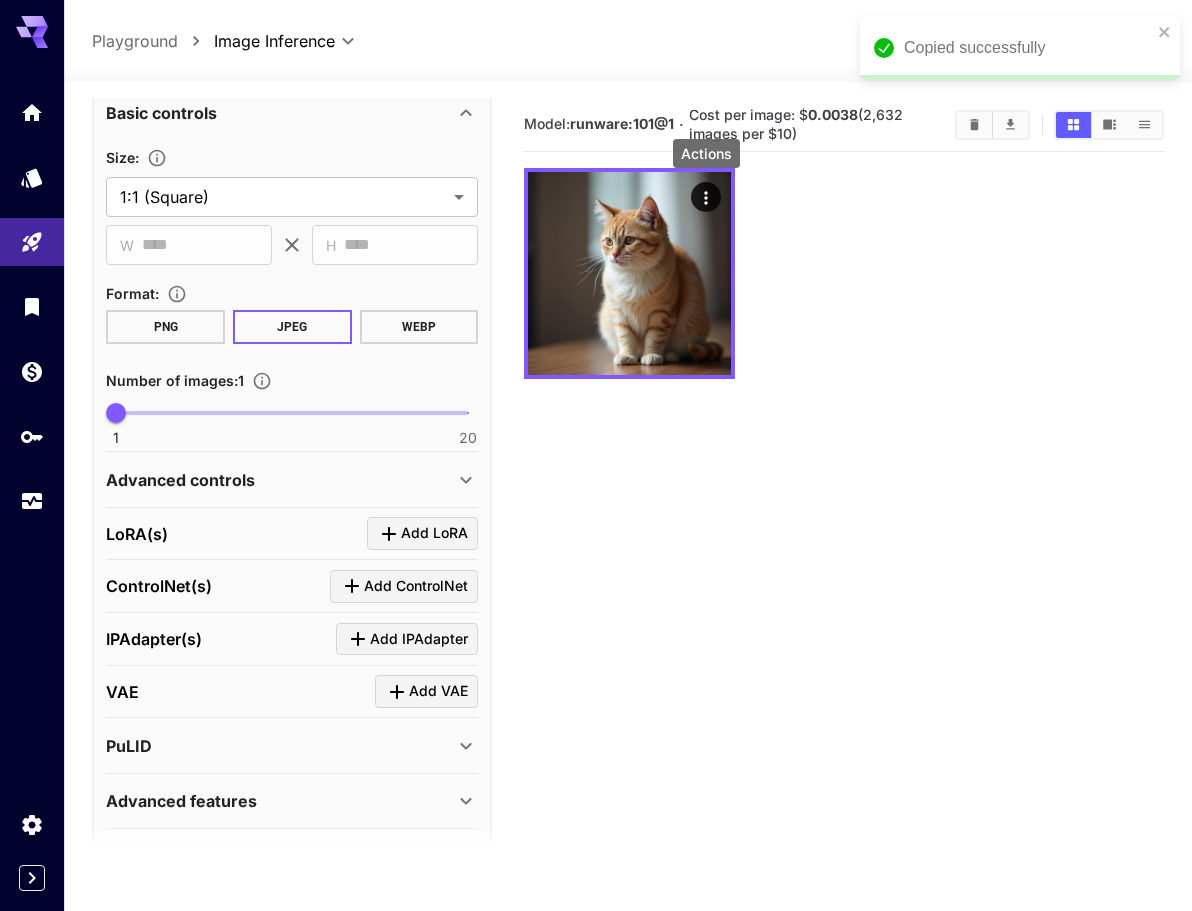 scroll, scrollTop: 400, scrollLeft: 0, axis: vertical 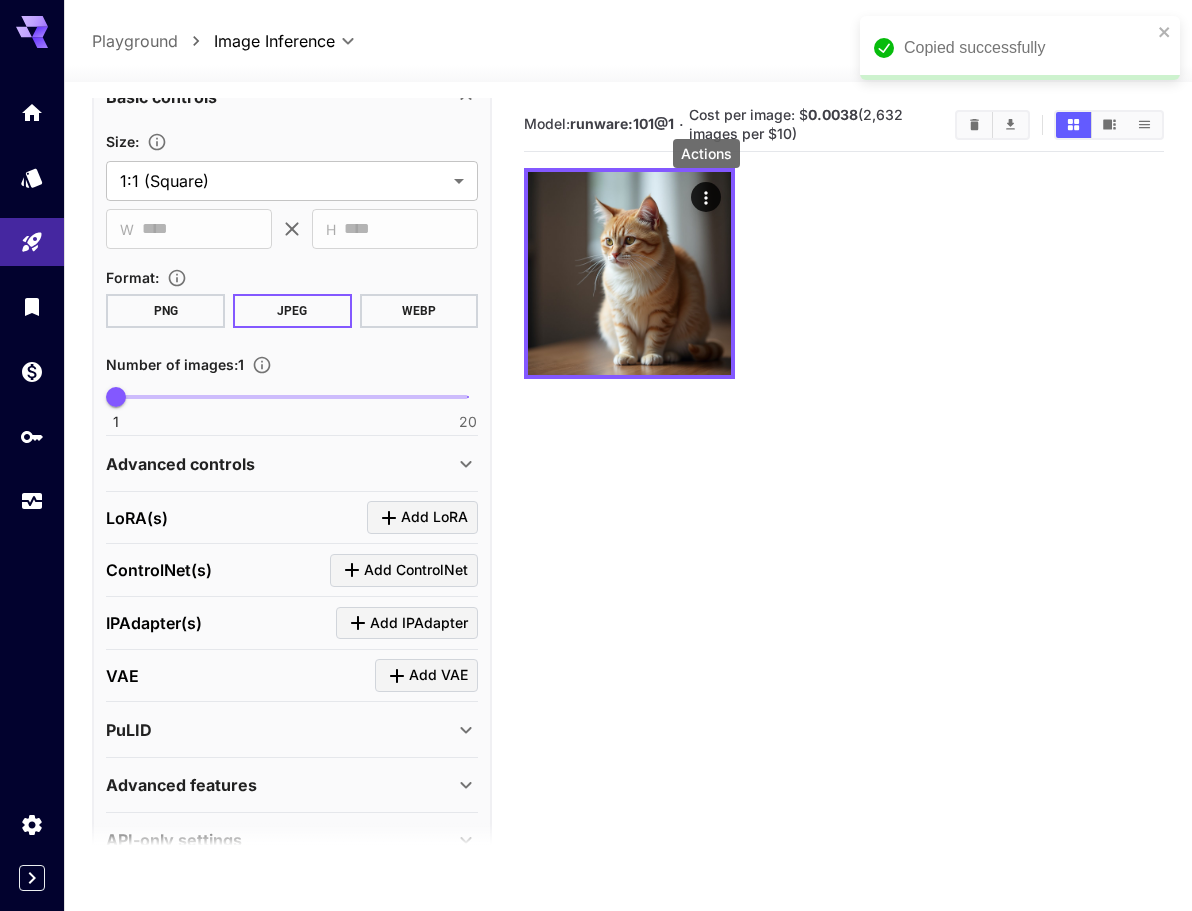click on "Advanced controls" at bounding box center [280, 464] 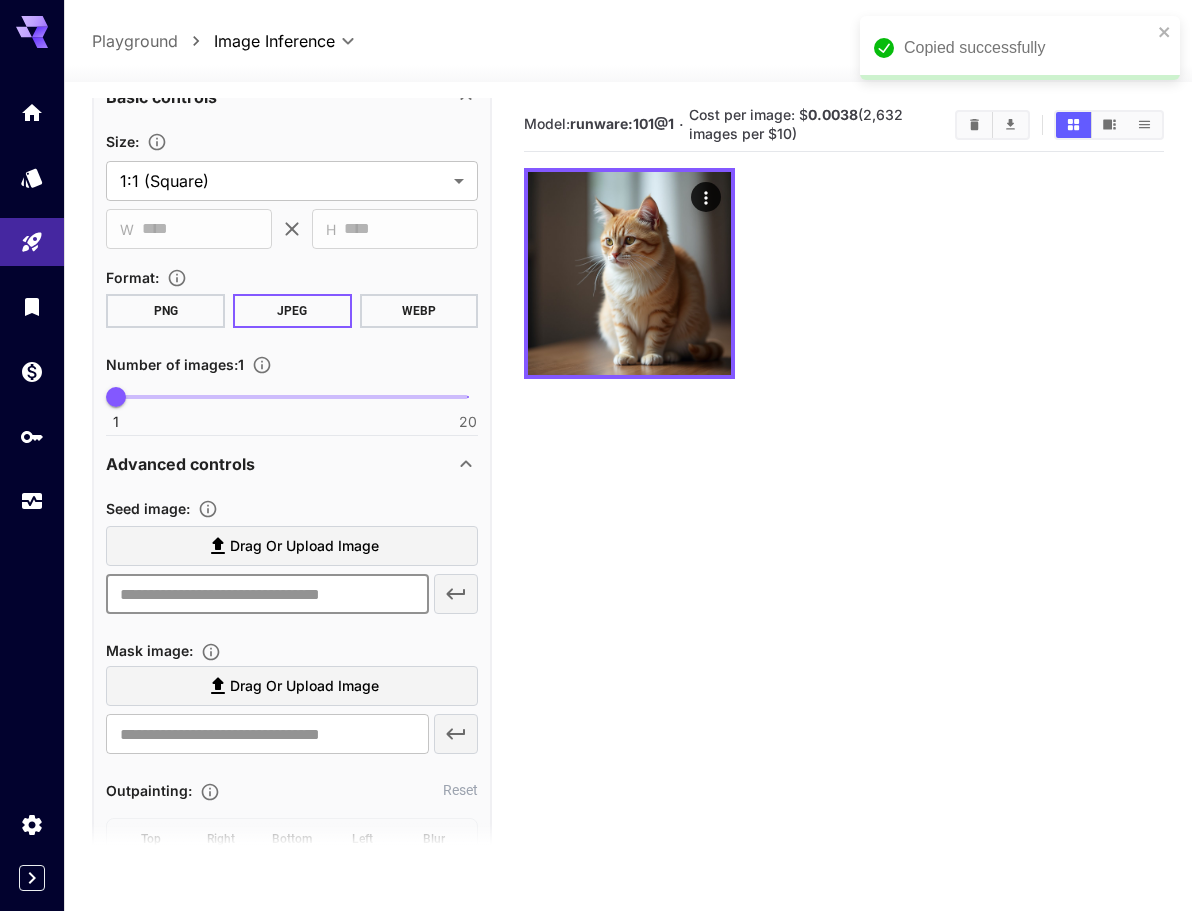 click at bounding box center (267, 594) 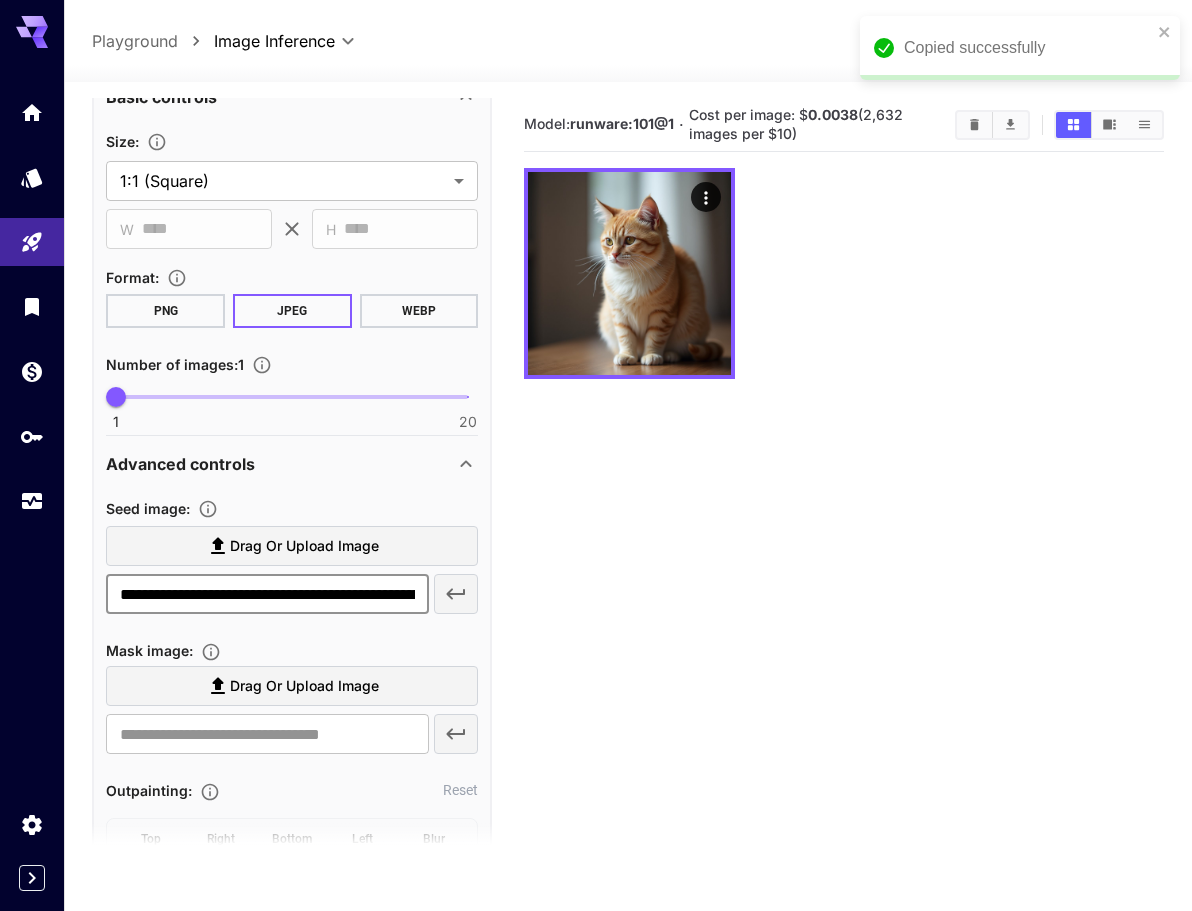 scroll, scrollTop: 0, scrollLeft: 627, axis: horizontal 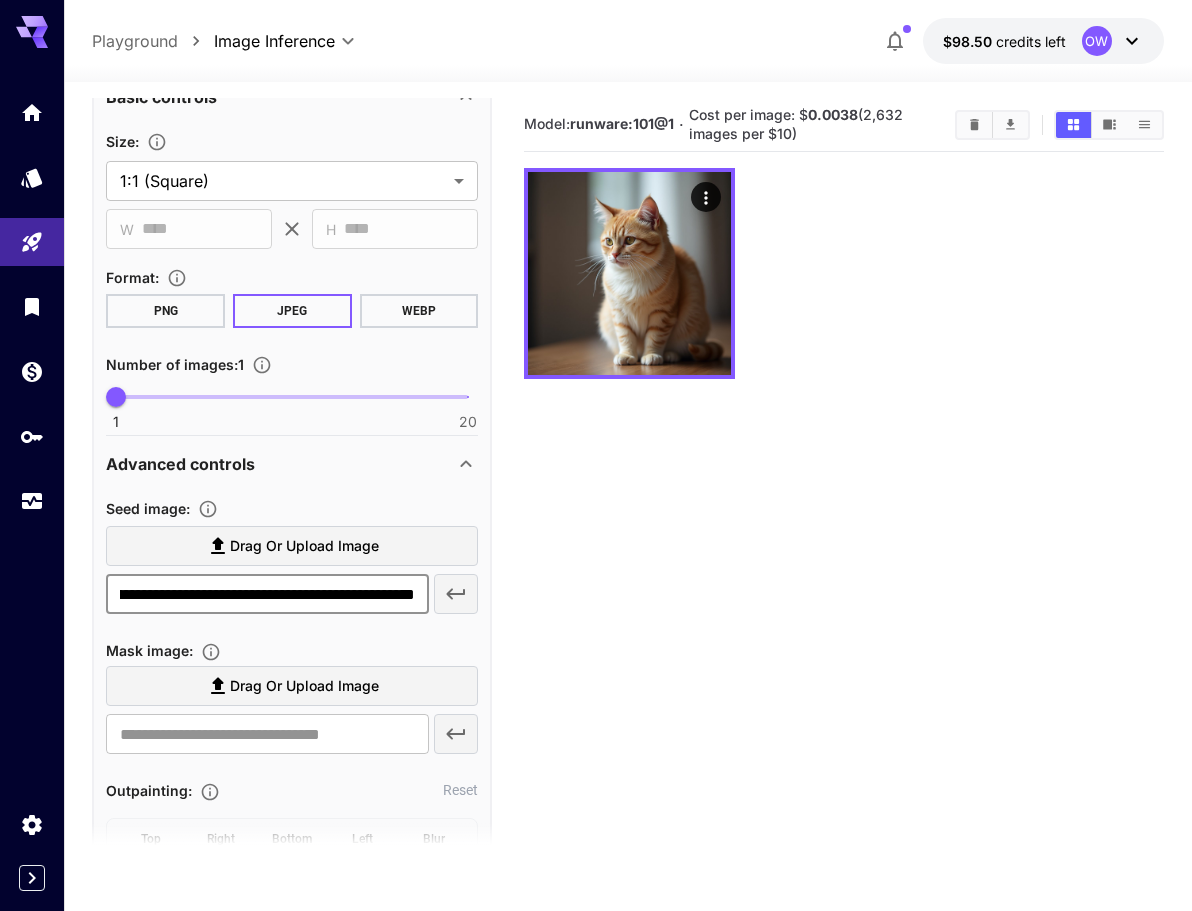 type on "**********" 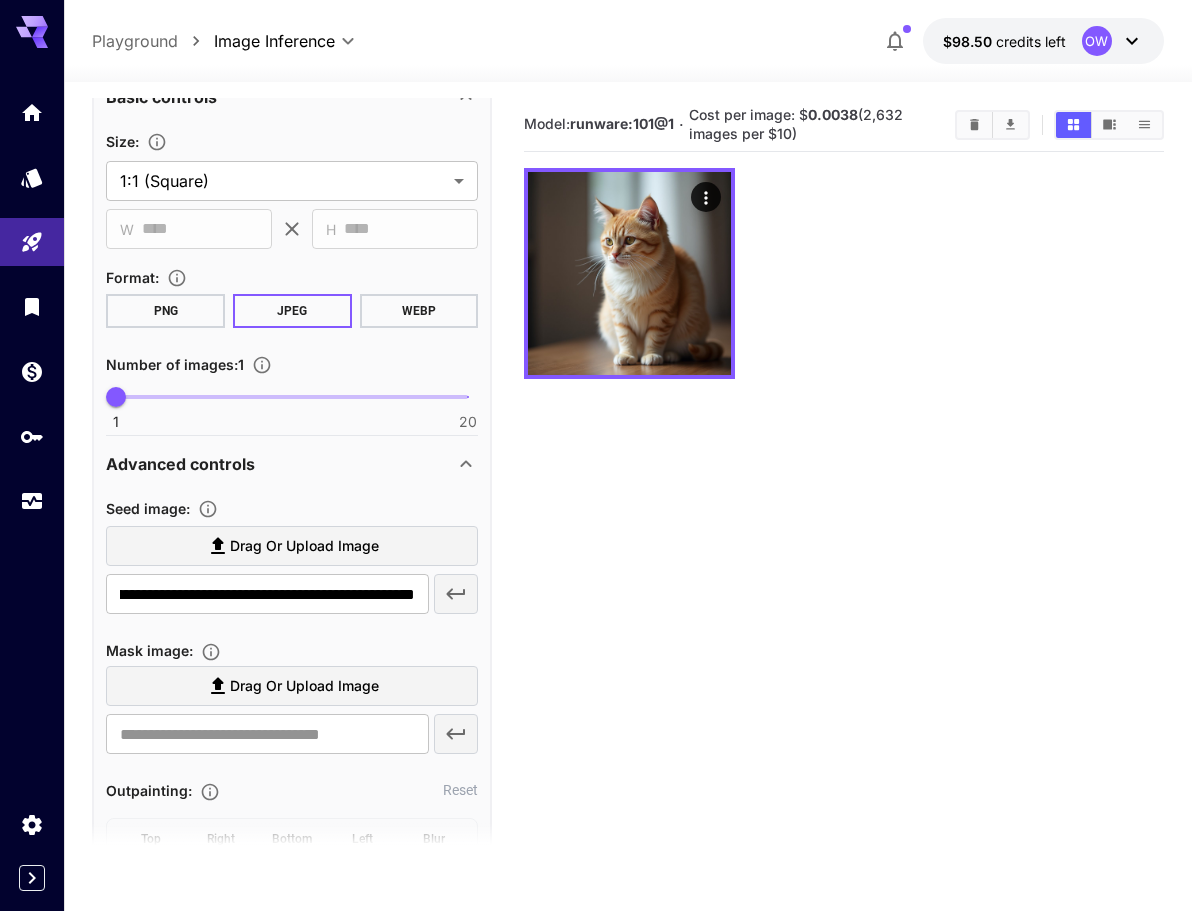 scroll, scrollTop: 0, scrollLeft: 0, axis: both 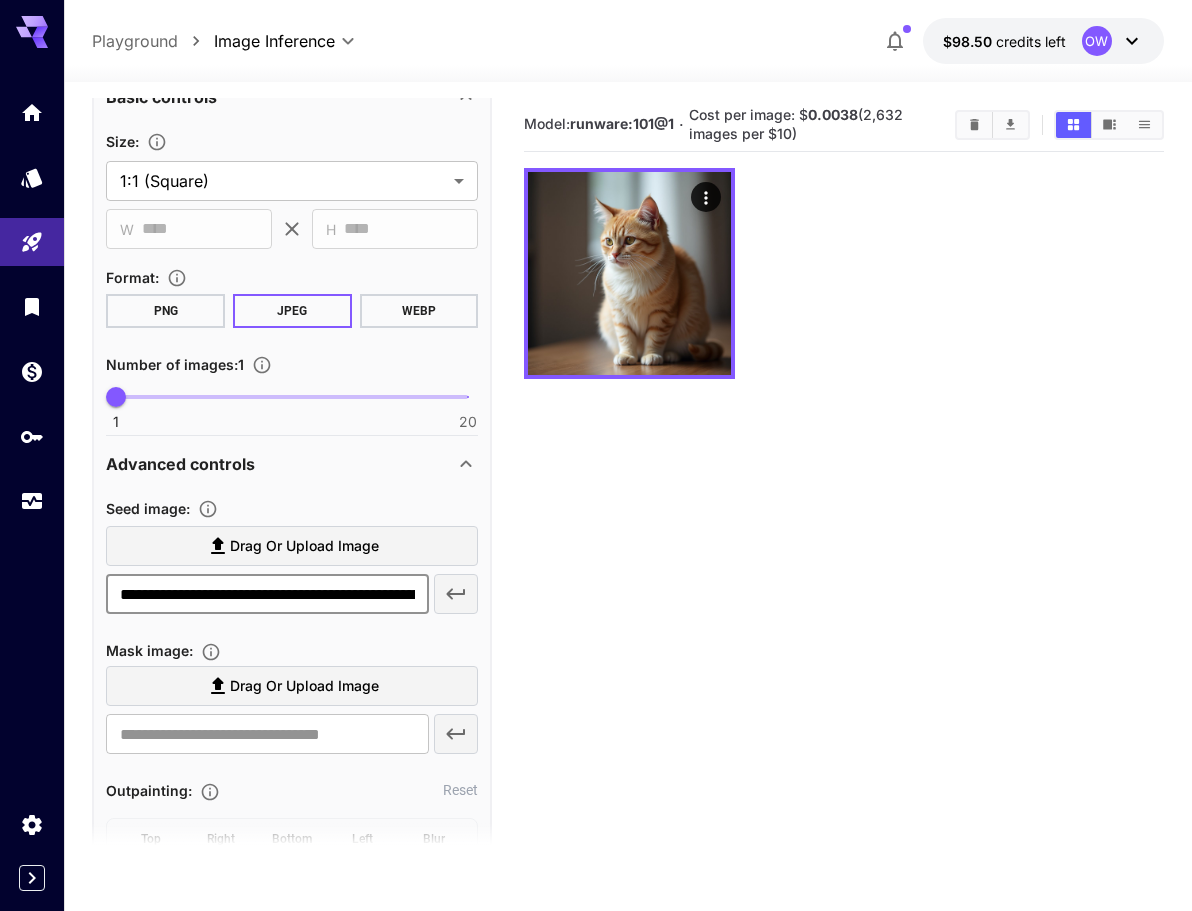 click on "**********" at bounding box center [267, 594] 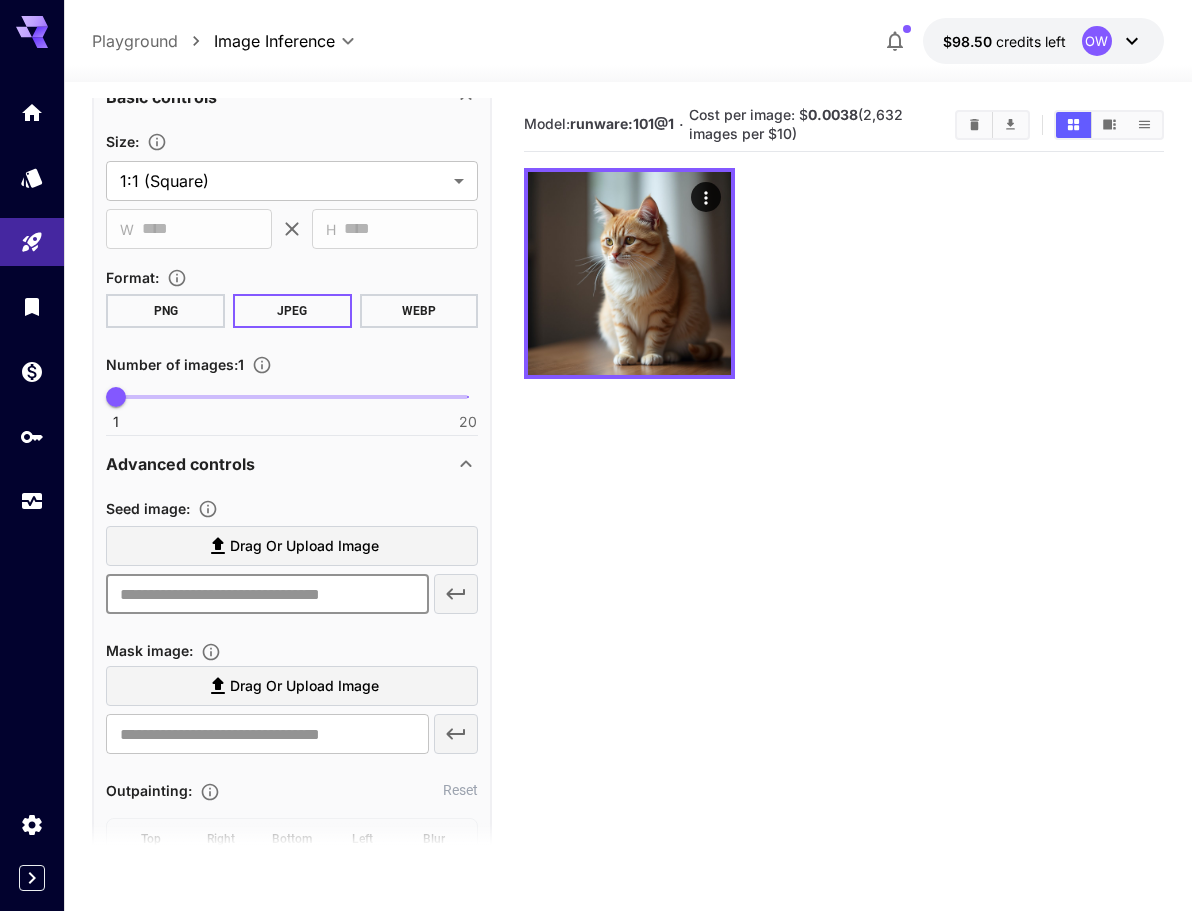 paste on "**********" 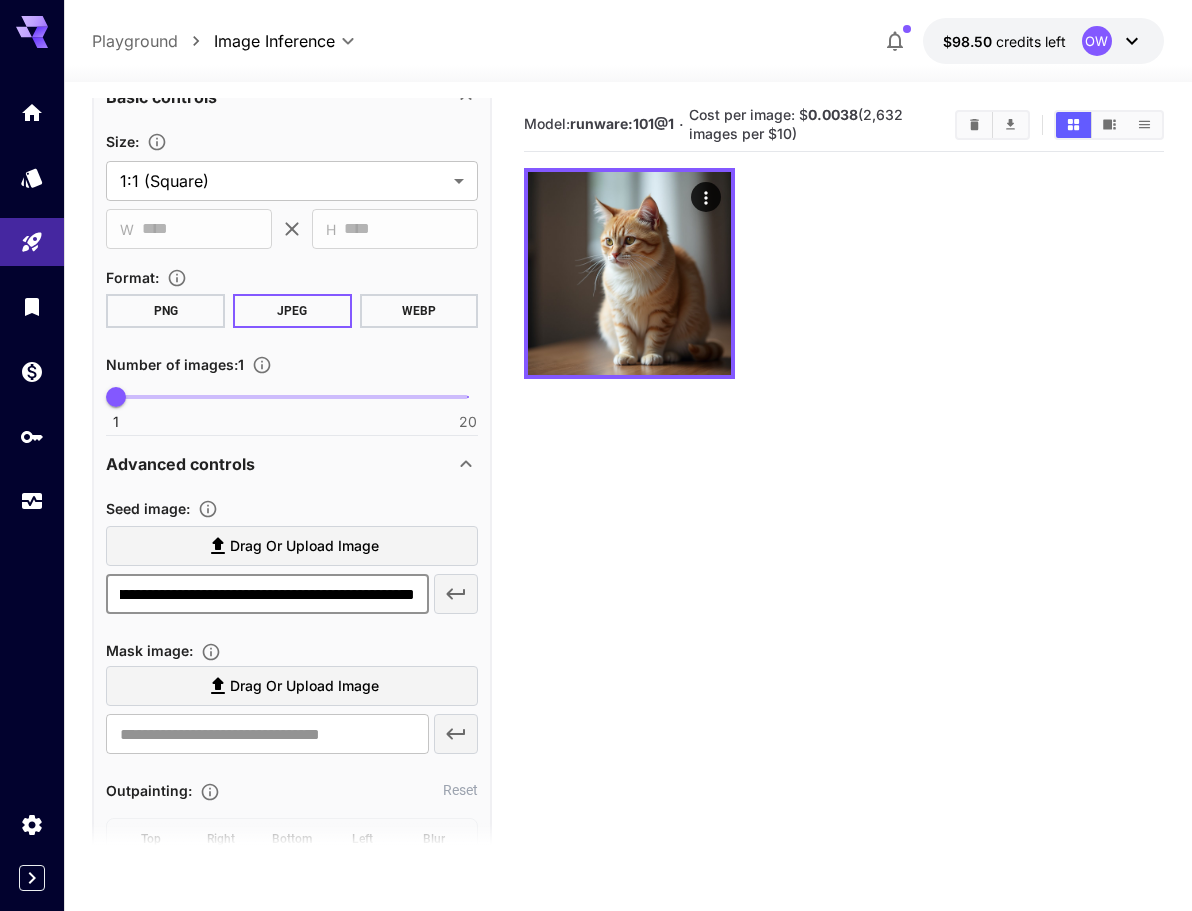 scroll, scrollTop: 0, scrollLeft: 627, axis: horizontal 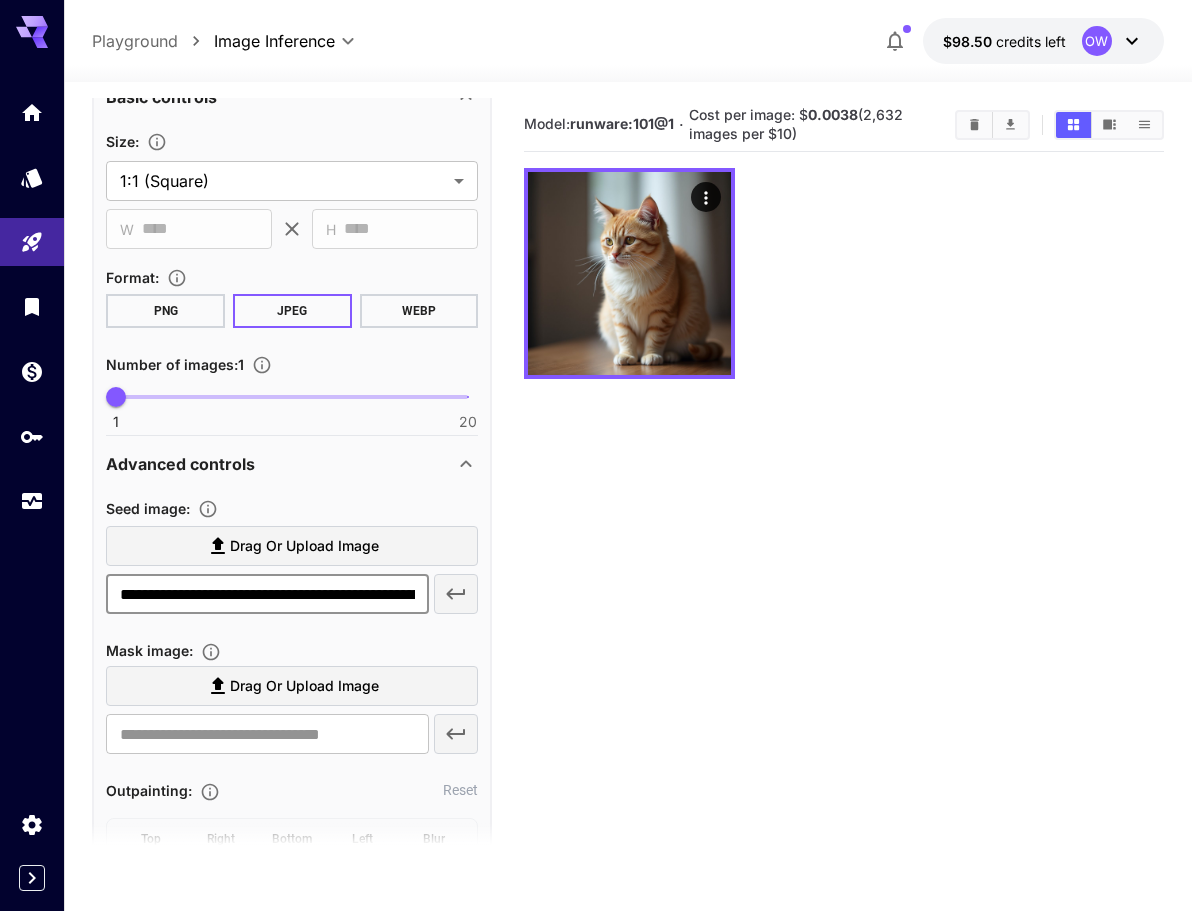 click at bounding box center (456, 594) 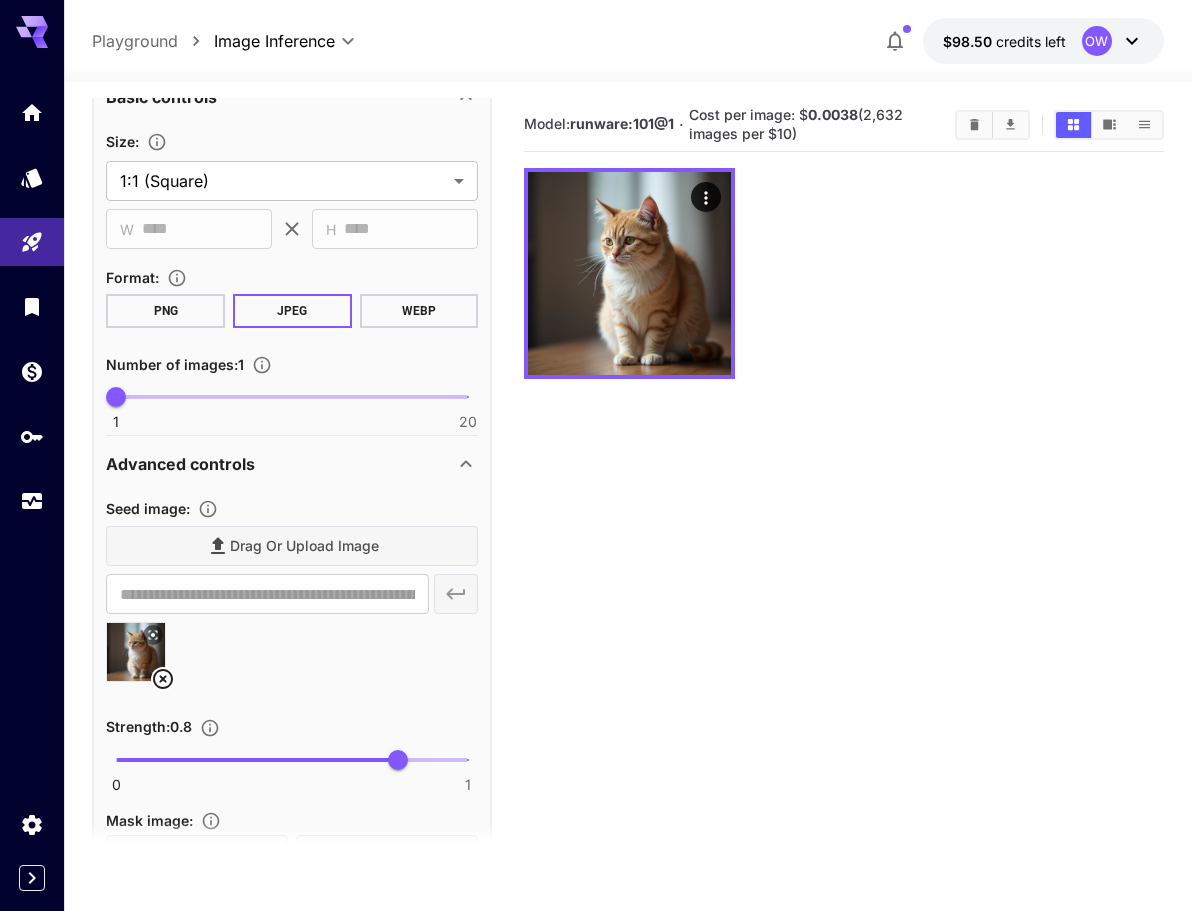 drag, startPoint x: 167, startPoint y: 676, endPoint x: 187, endPoint y: 664, distance: 23.323807 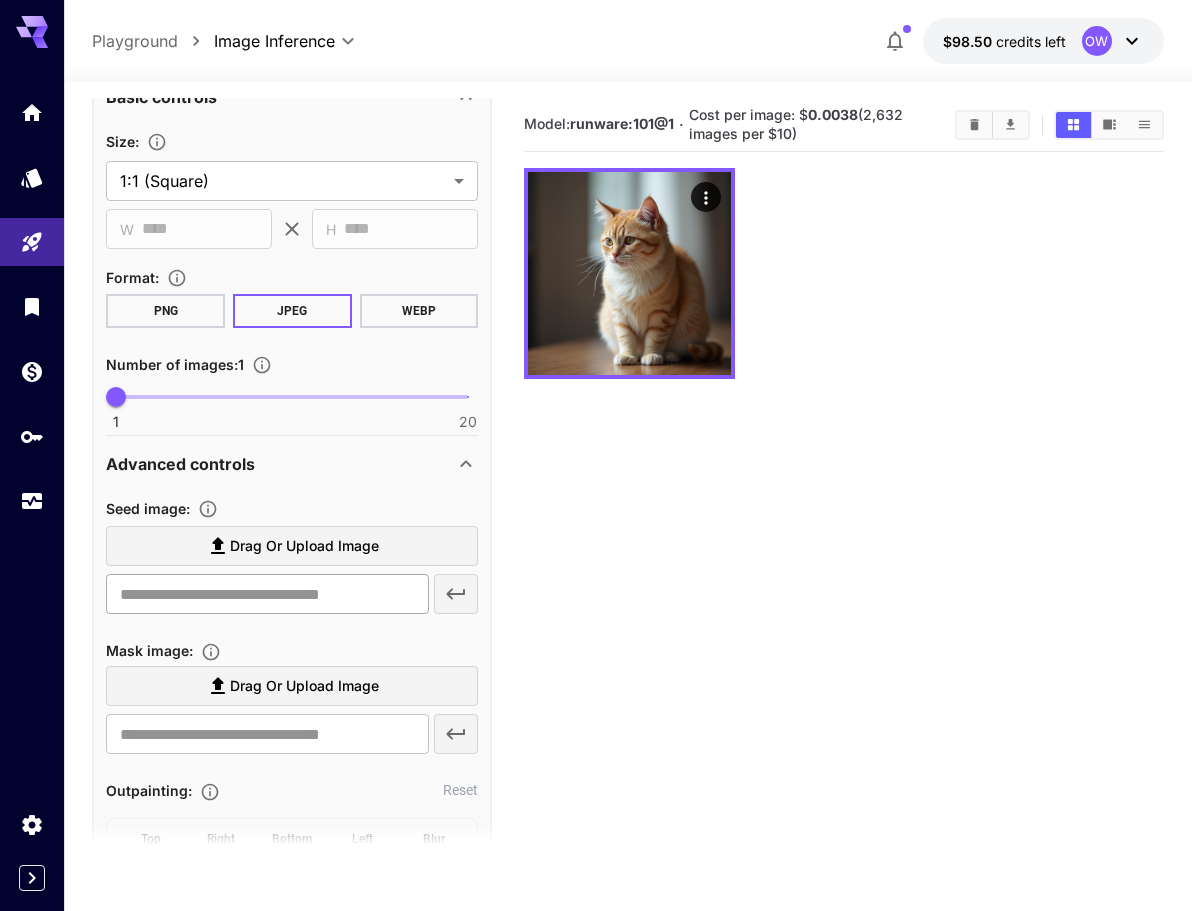 click at bounding box center [267, 594] 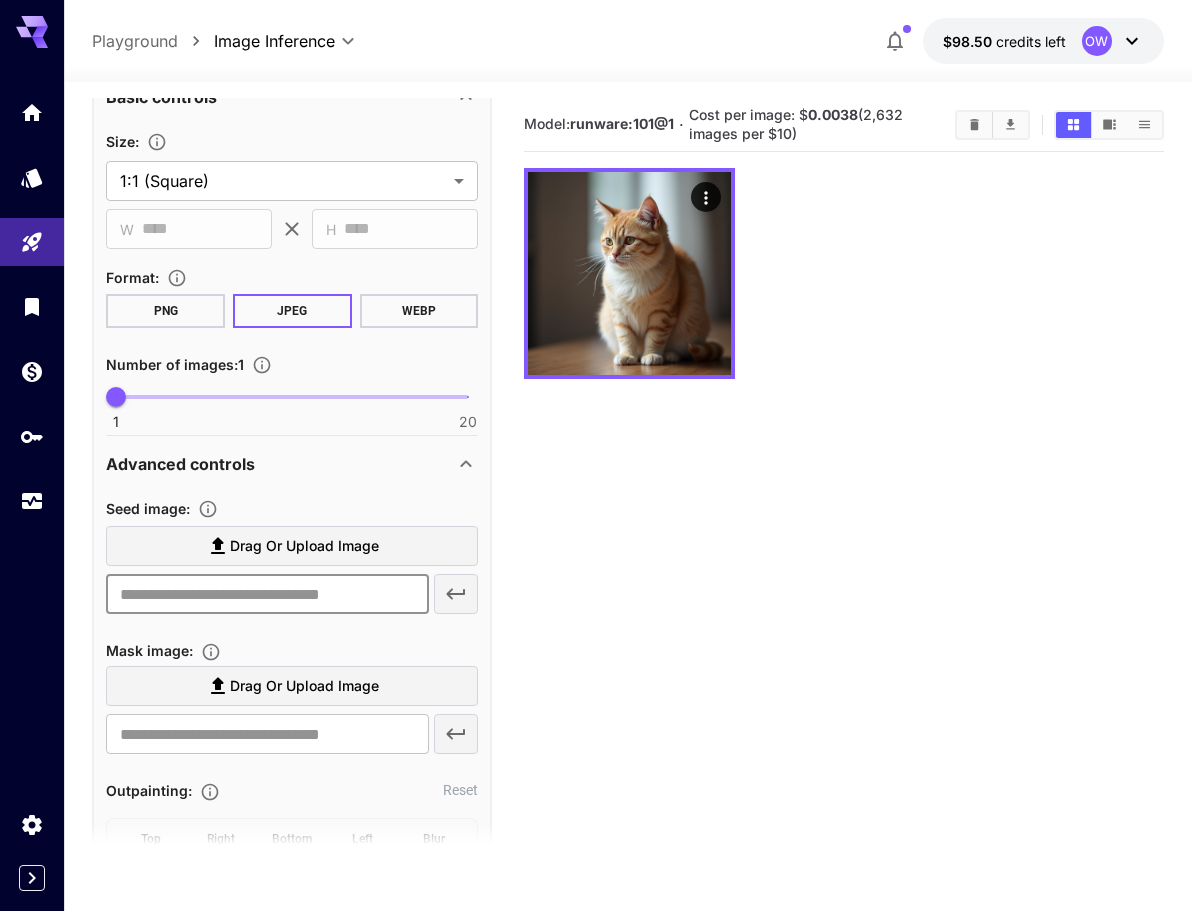paste on "**********" 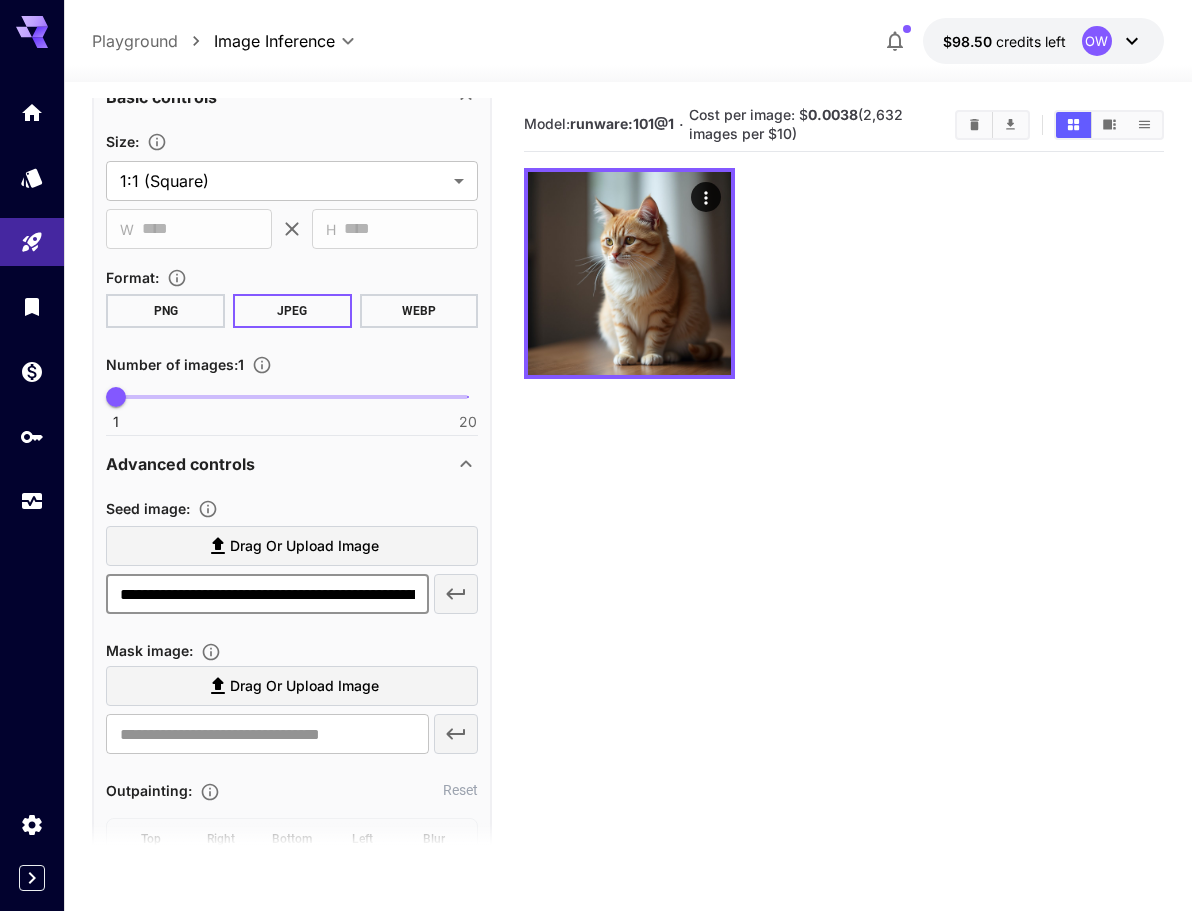 scroll, scrollTop: 0, scrollLeft: 627, axis: horizontal 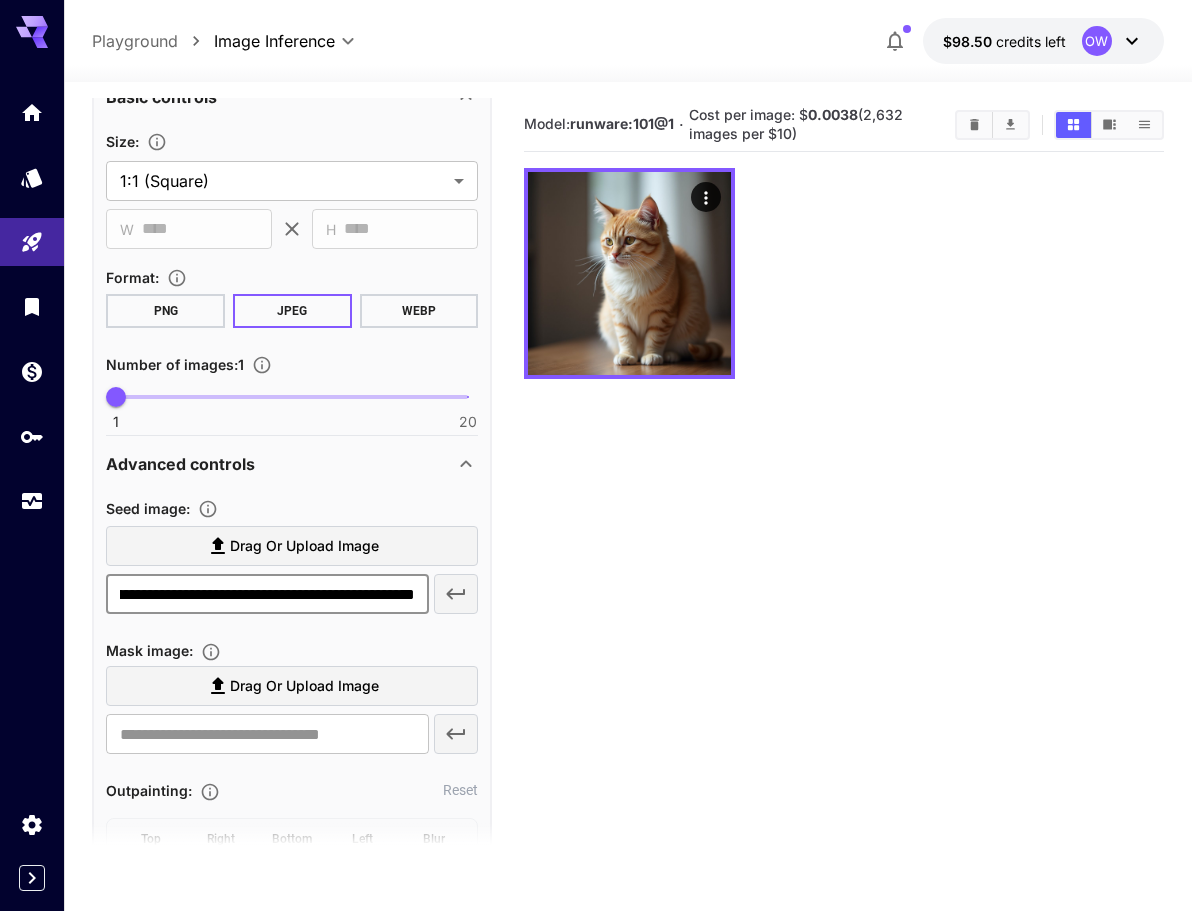 type on "**********" 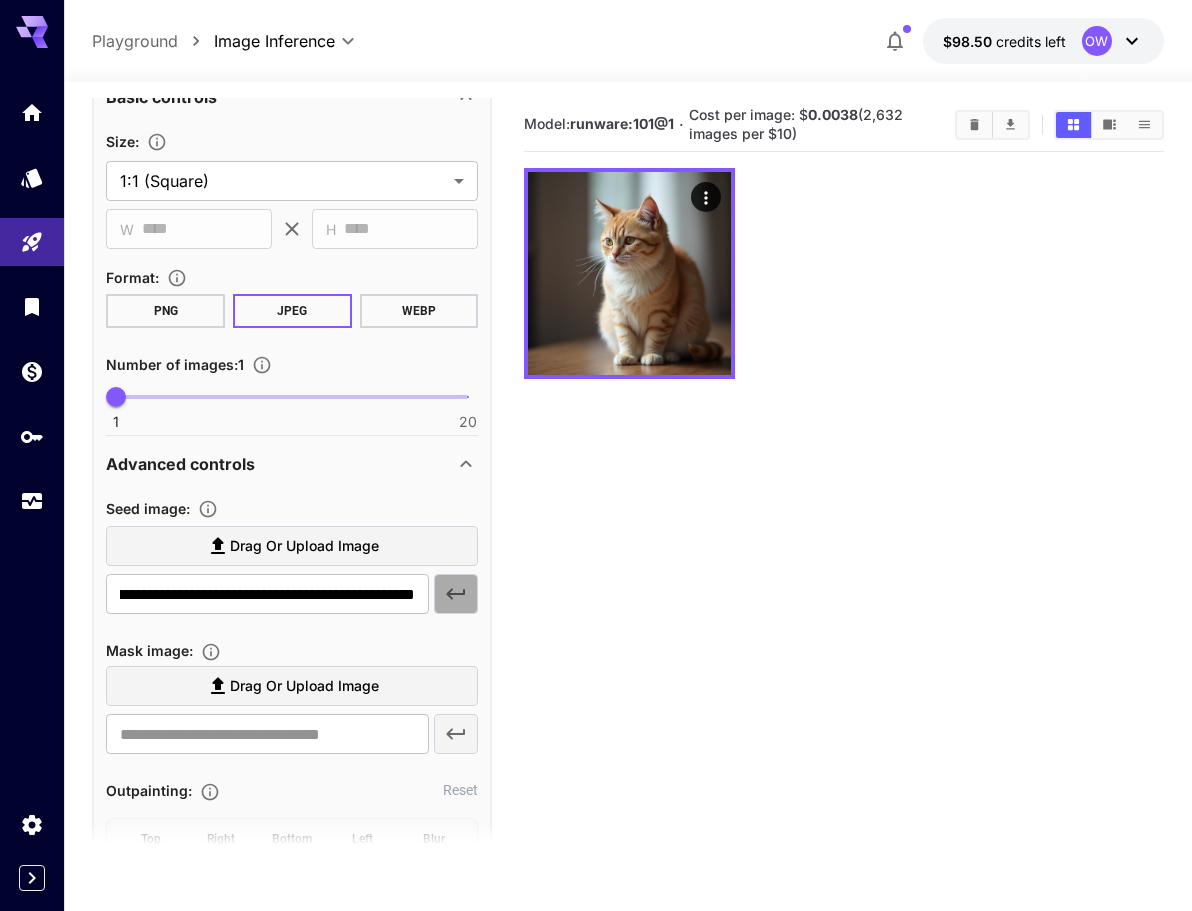 scroll, scrollTop: 0, scrollLeft: 0, axis: both 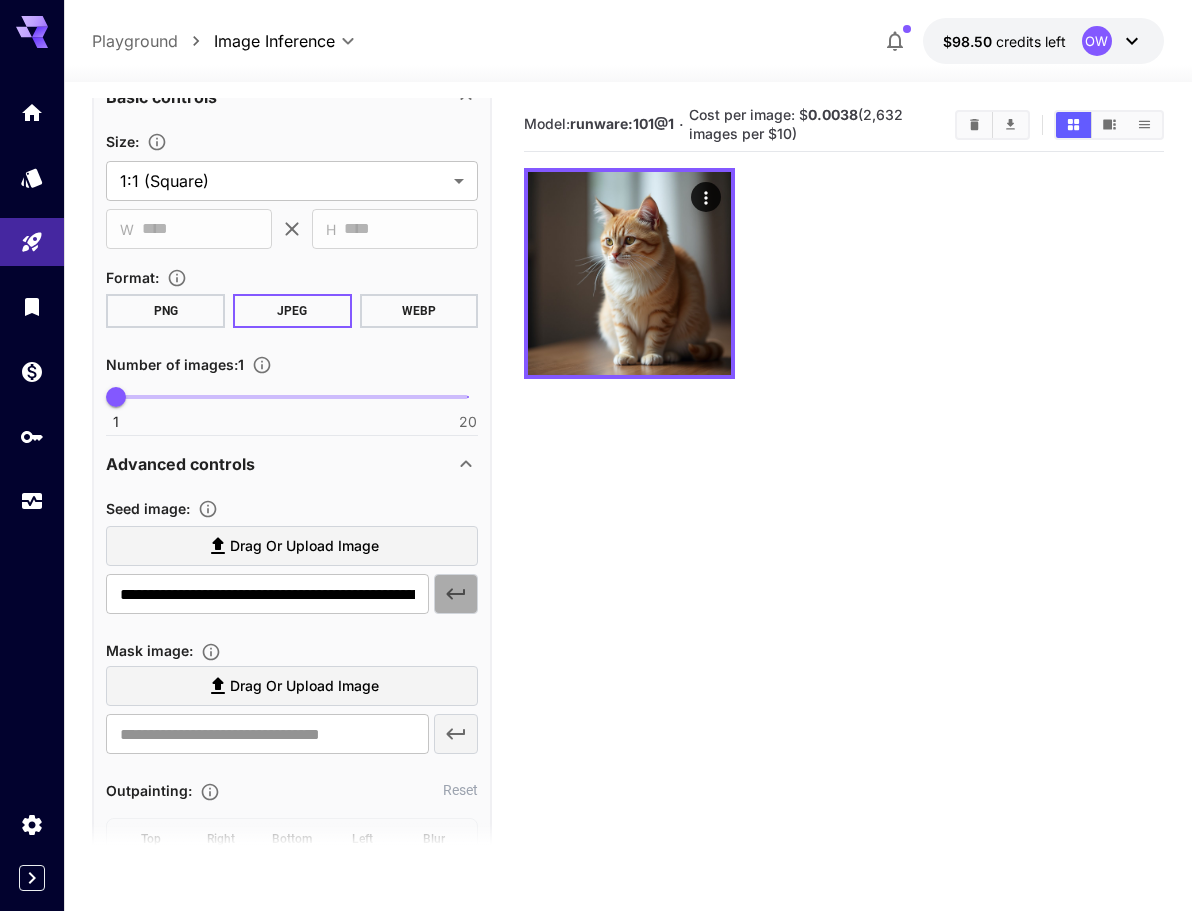 click 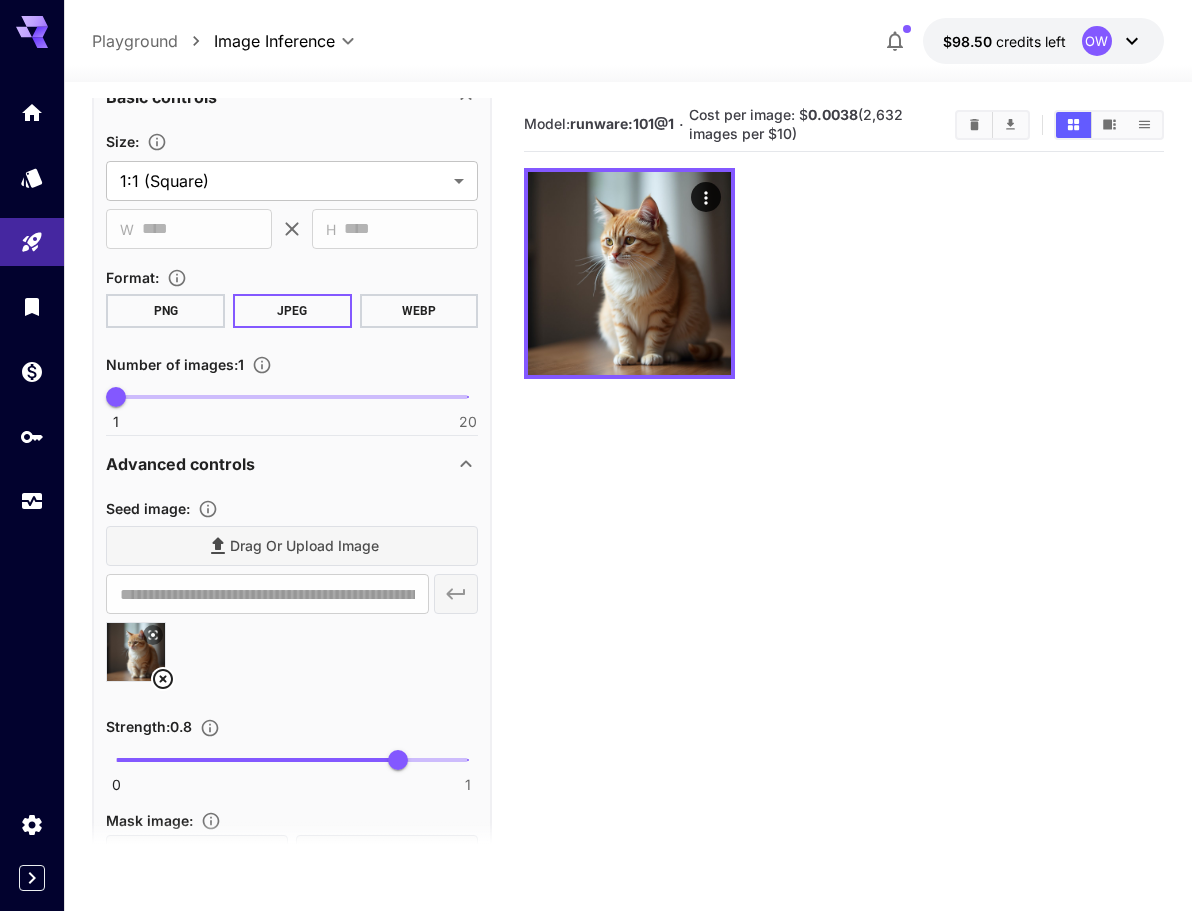 click on "Drag or upload image" at bounding box center (292, 546) 